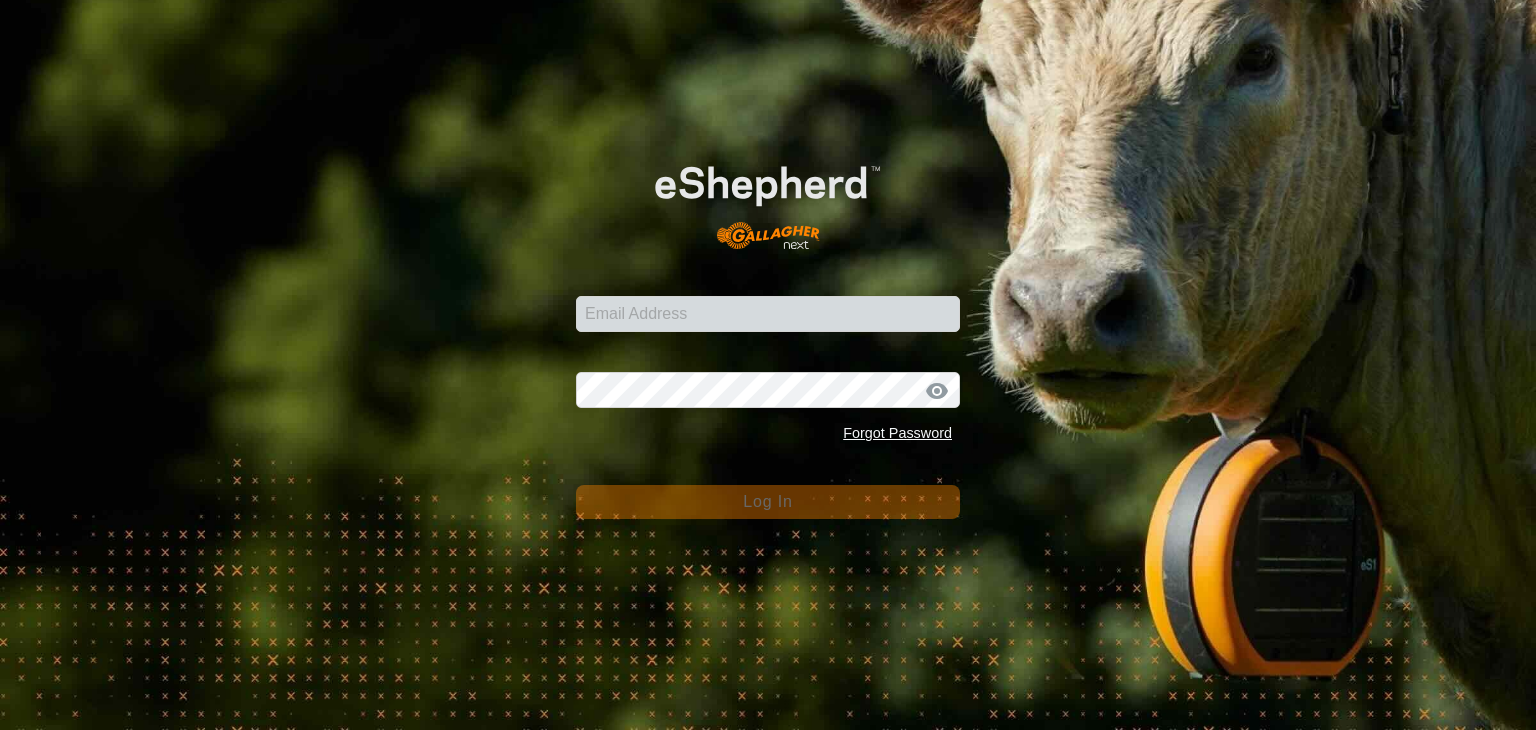 scroll, scrollTop: 0, scrollLeft: 0, axis: both 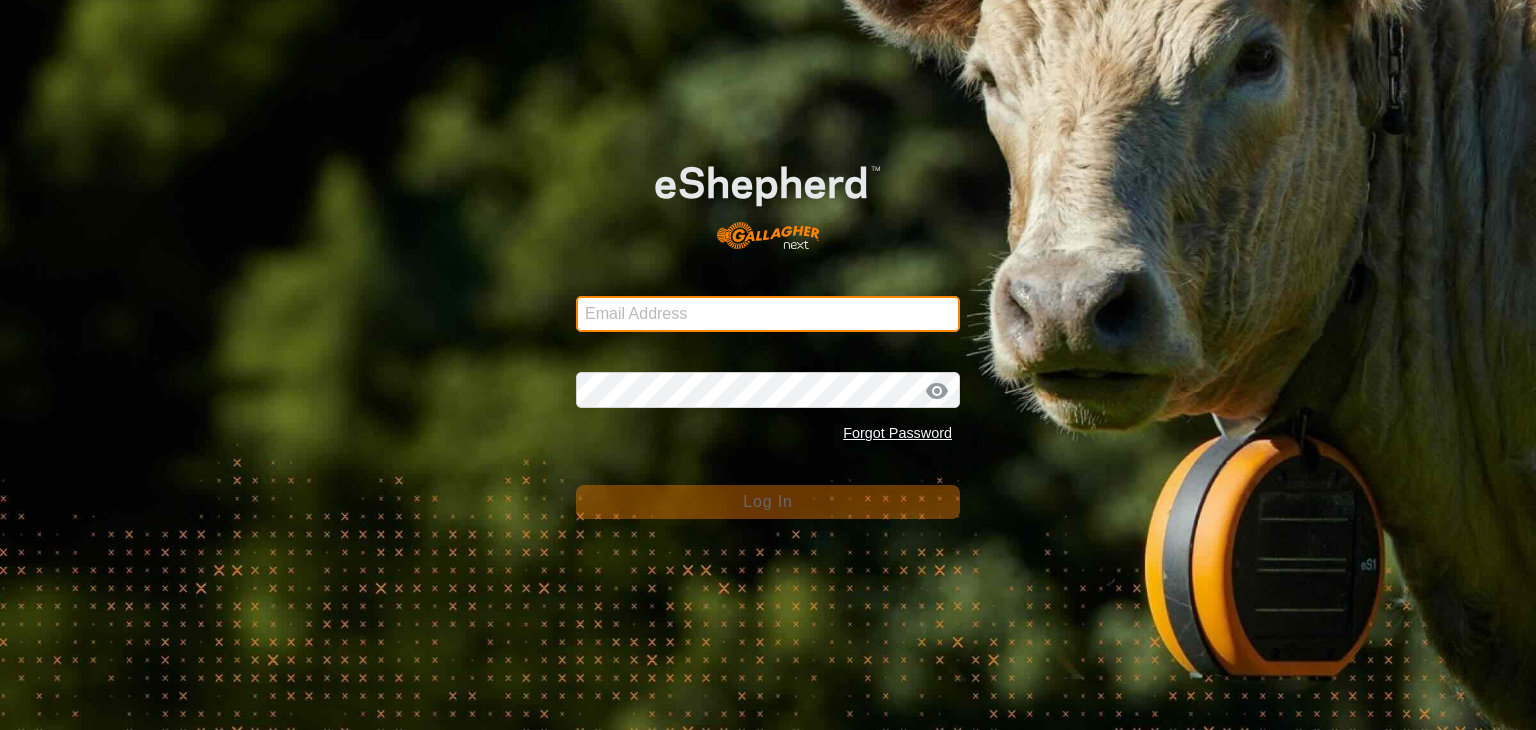 type on "[EMAIL_ADDRESS][DOMAIN_NAME]" 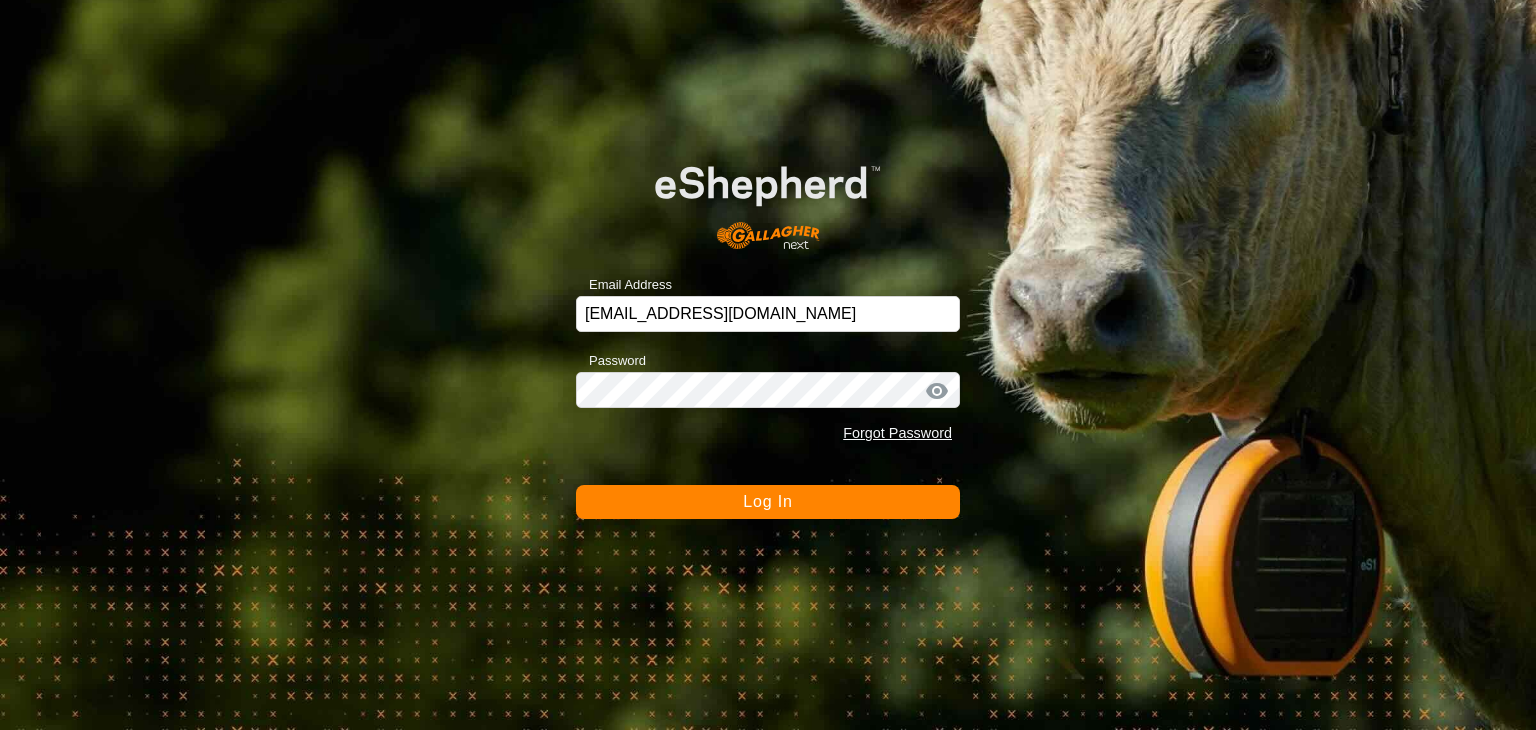 click on "Log In" 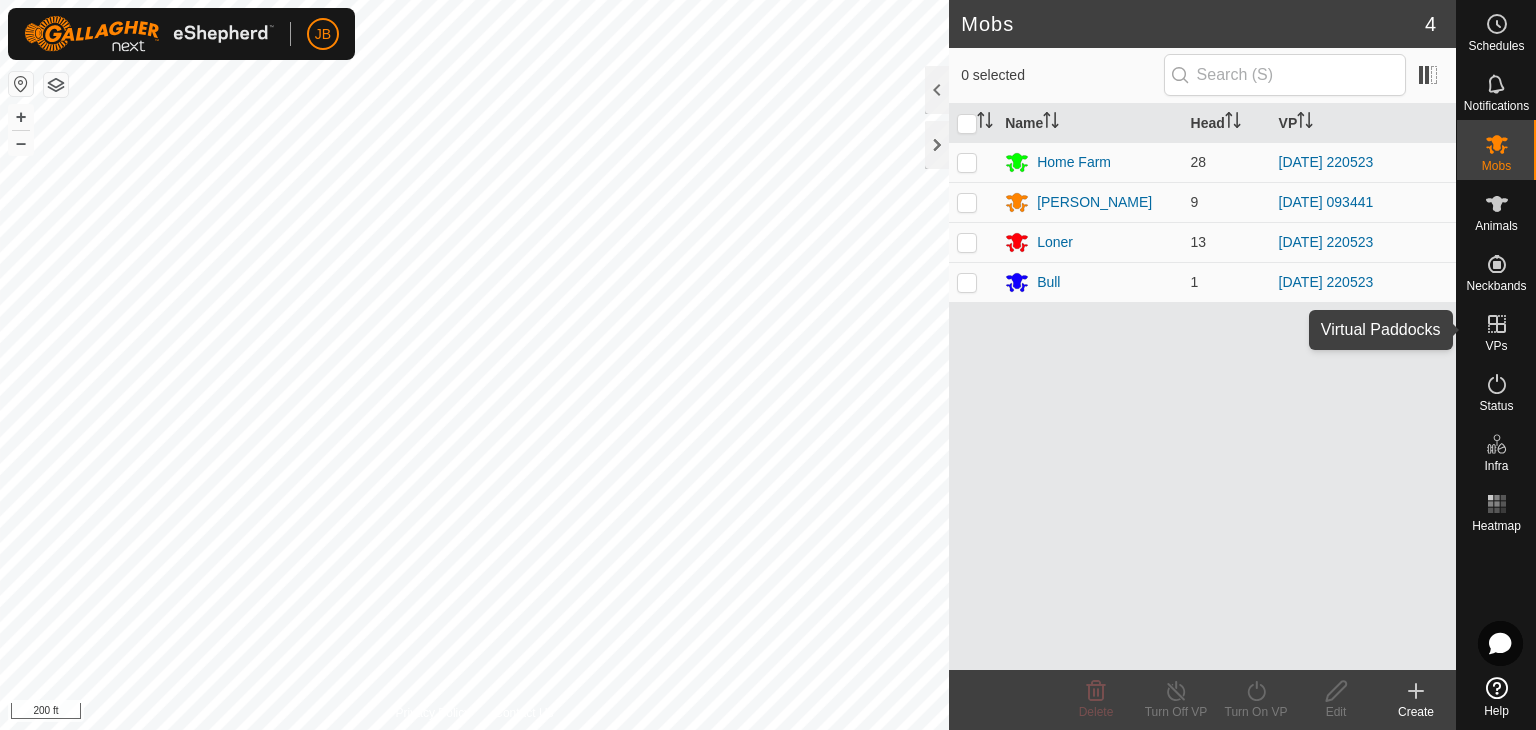 click 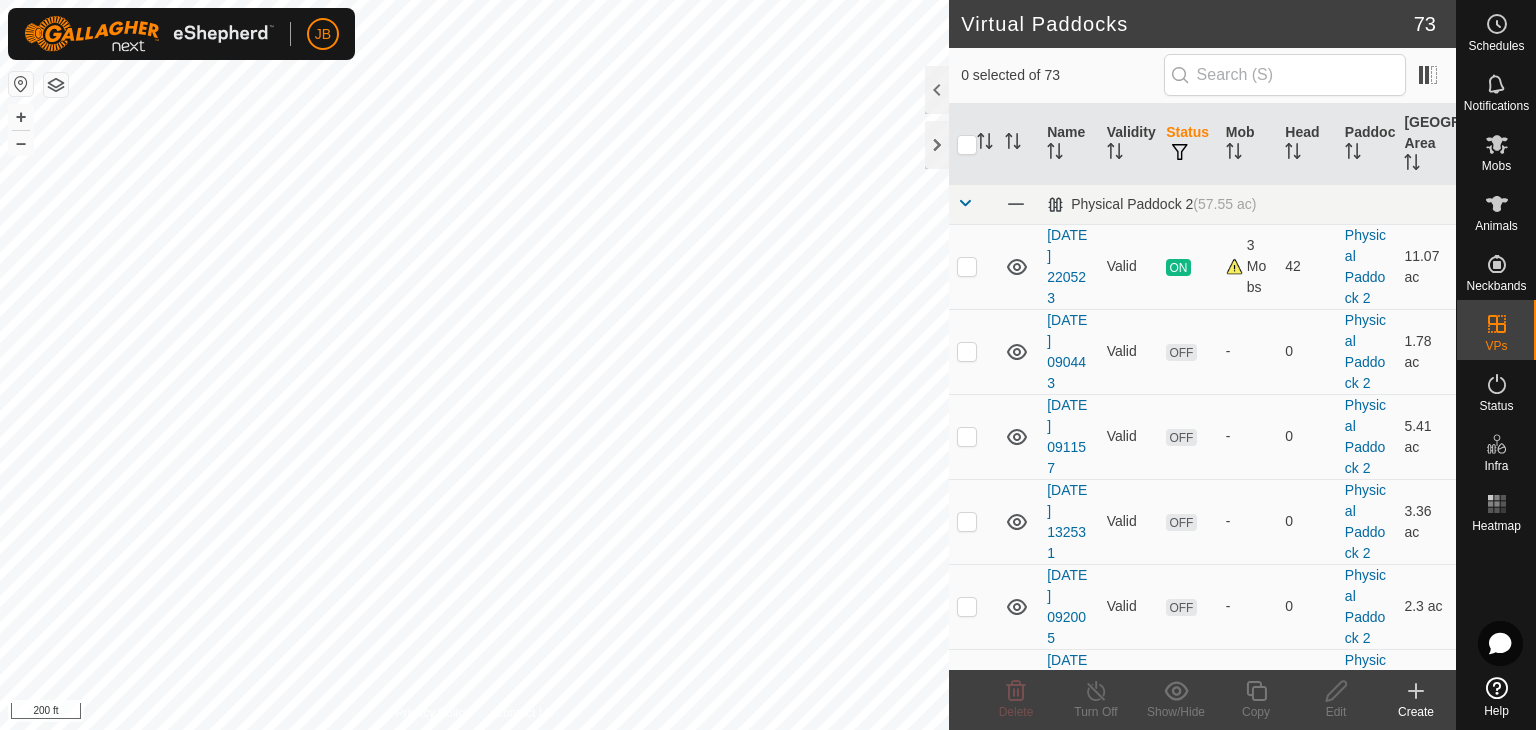 click 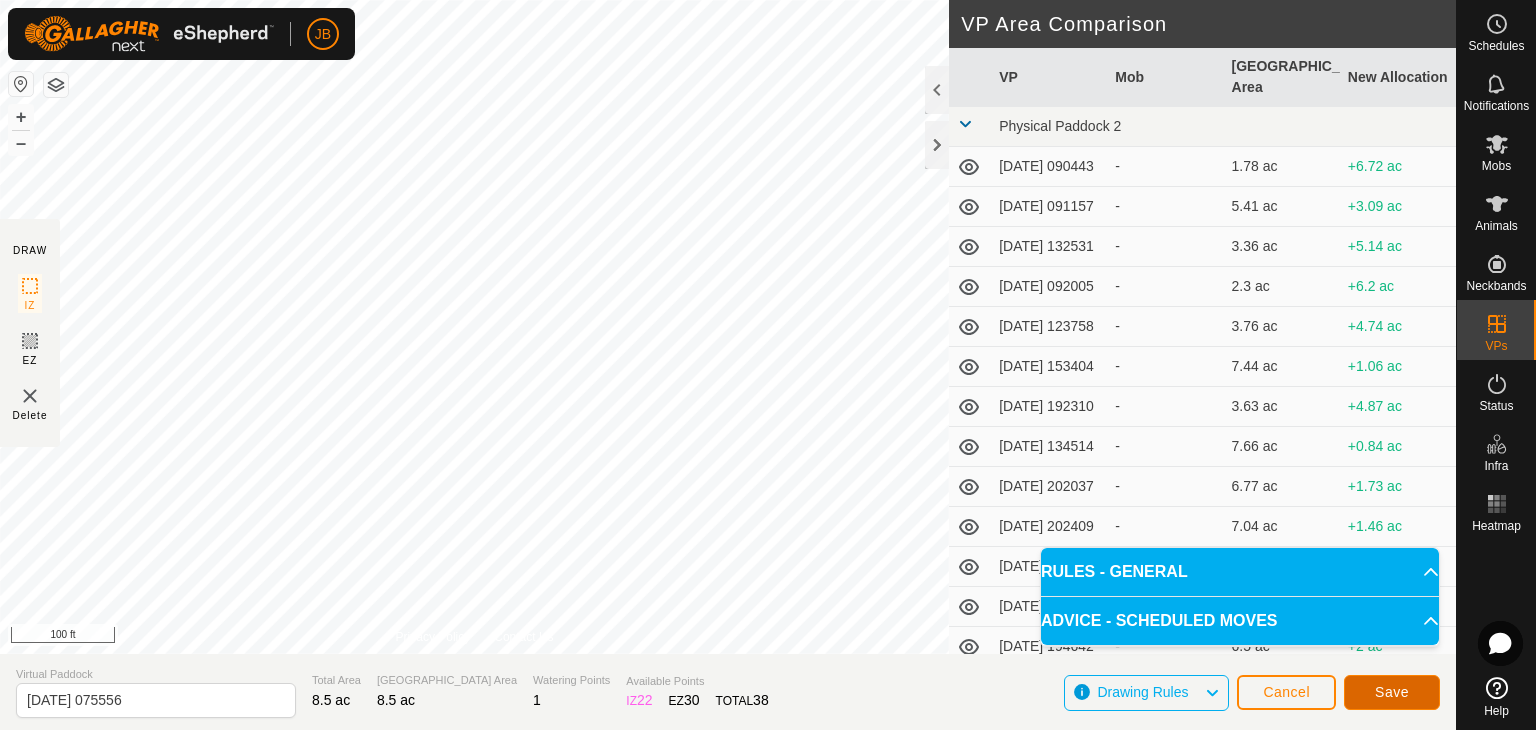 click on "Save" 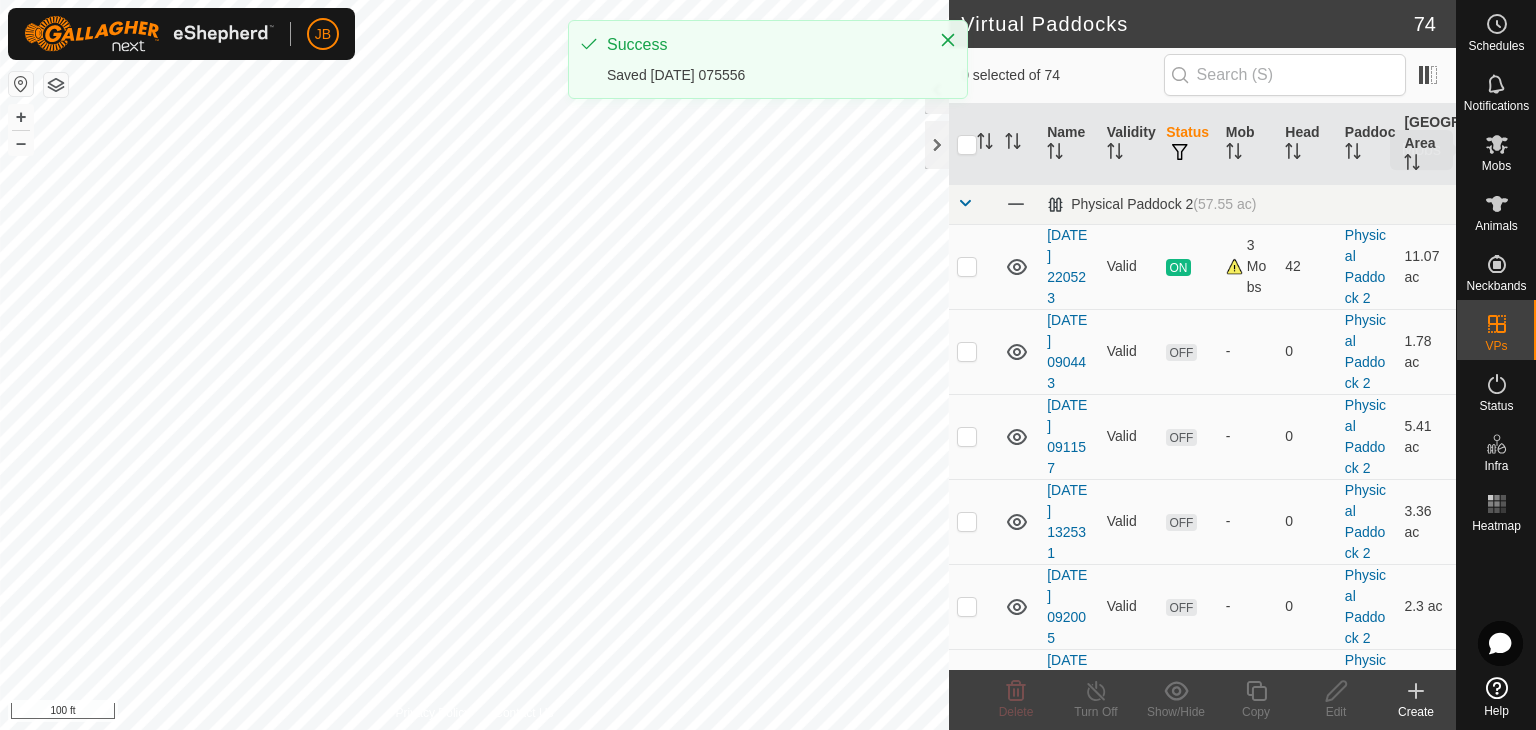 click 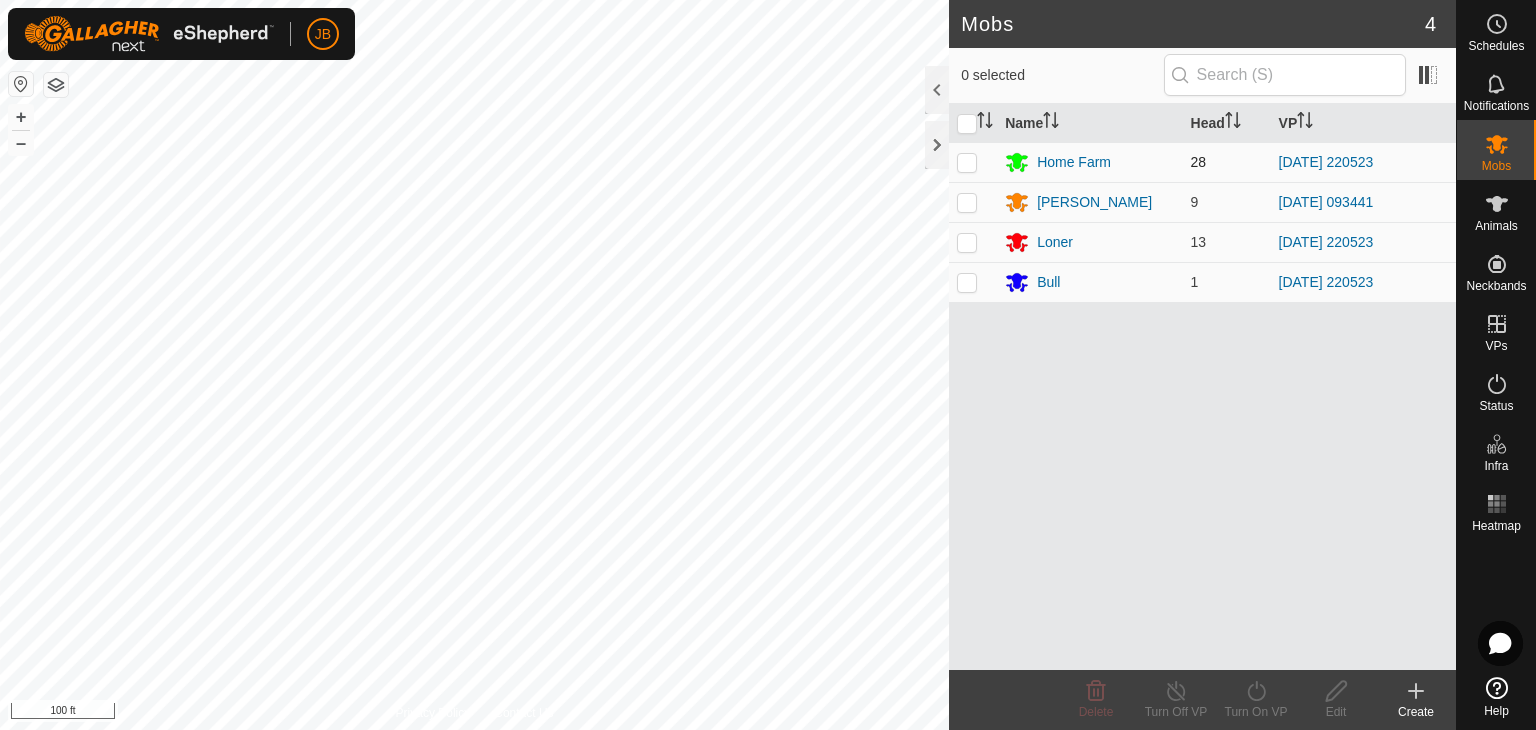 click at bounding box center (967, 162) 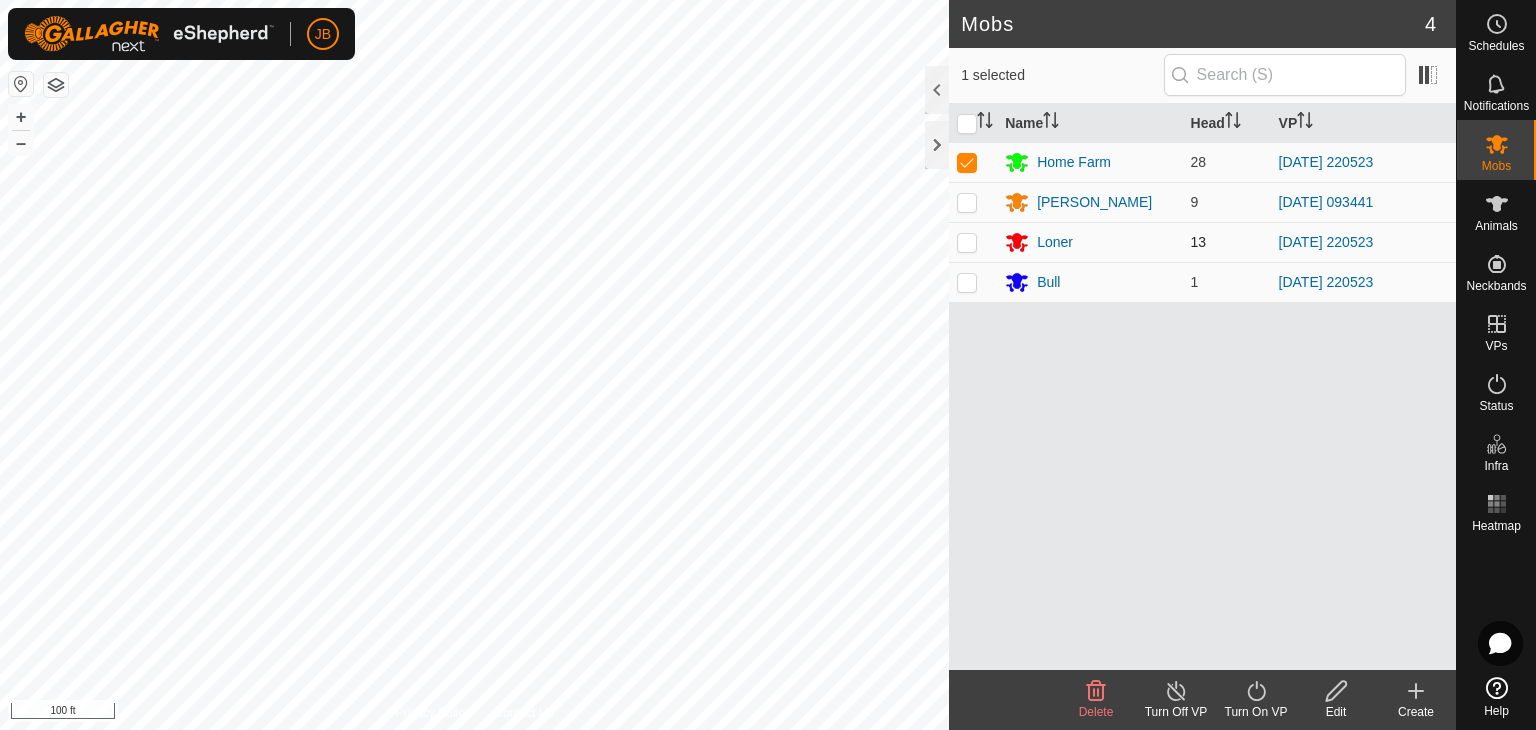 click at bounding box center (967, 242) 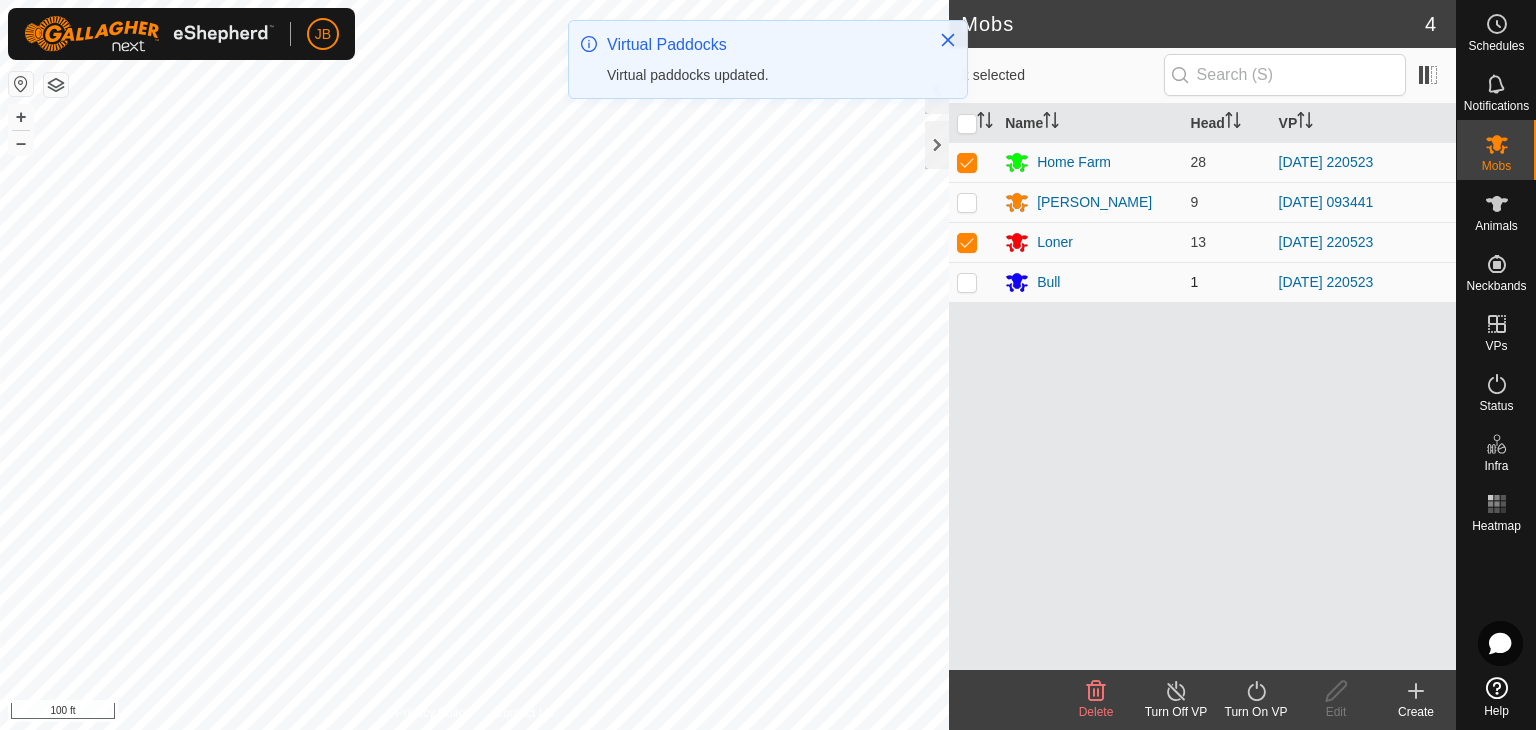 click at bounding box center (967, 282) 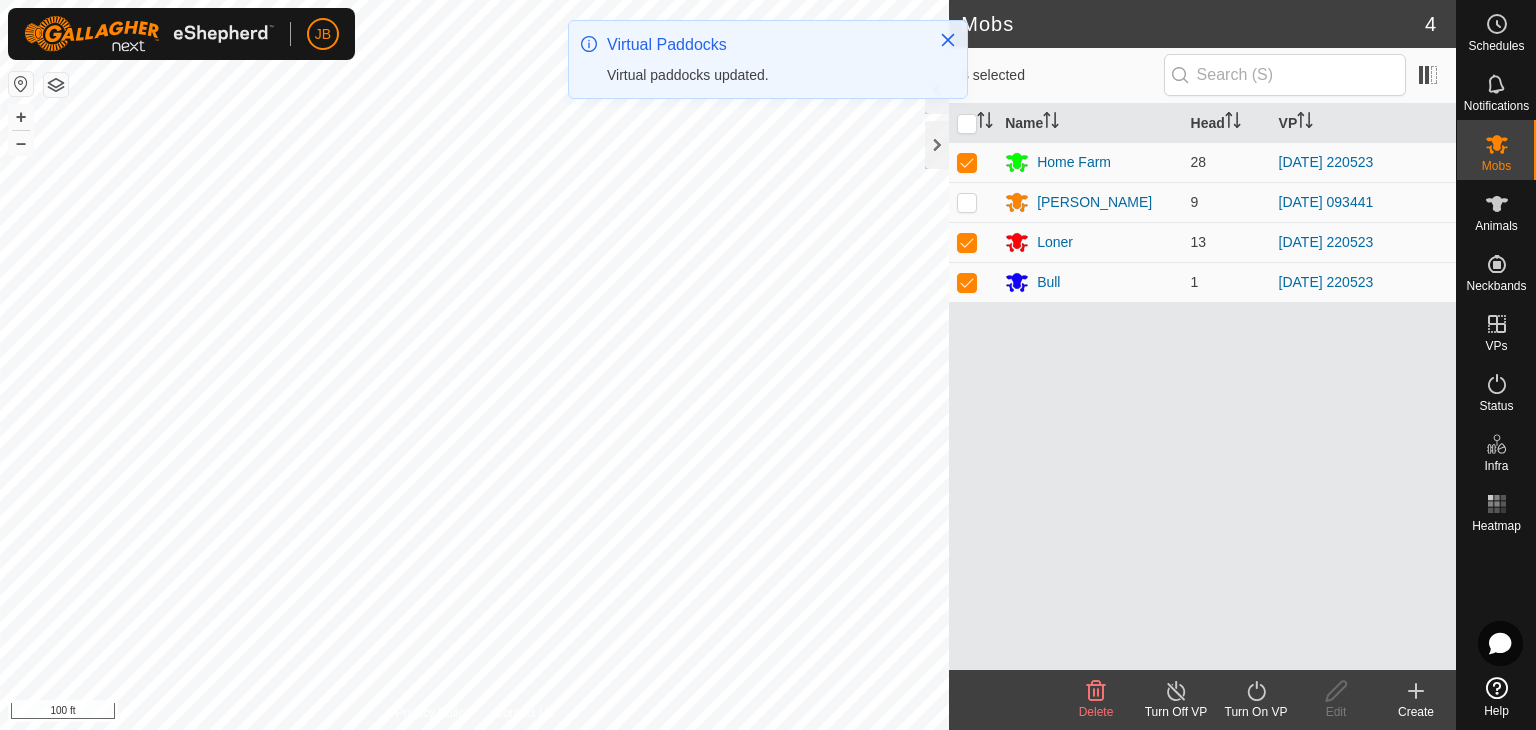 click 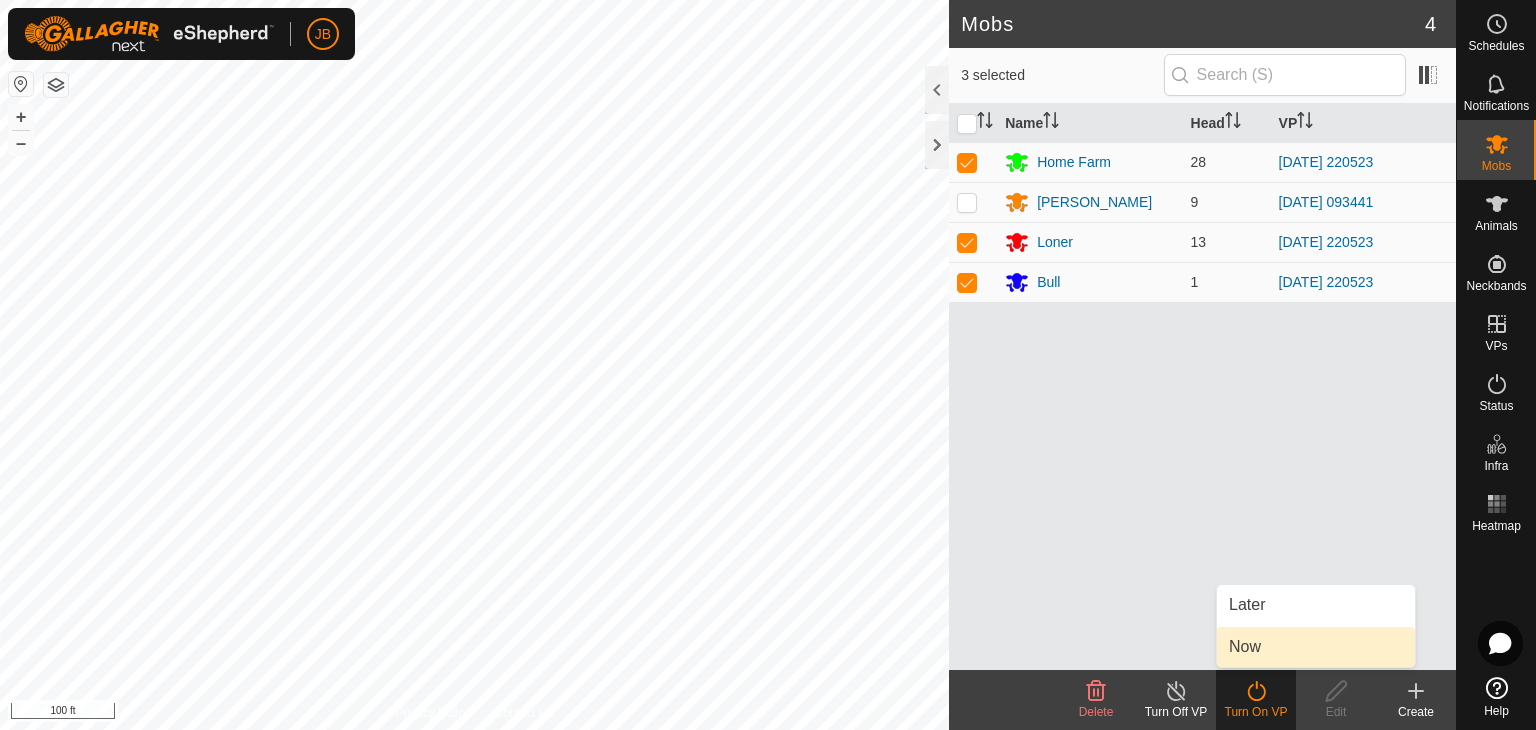 click on "Now" at bounding box center [1316, 647] 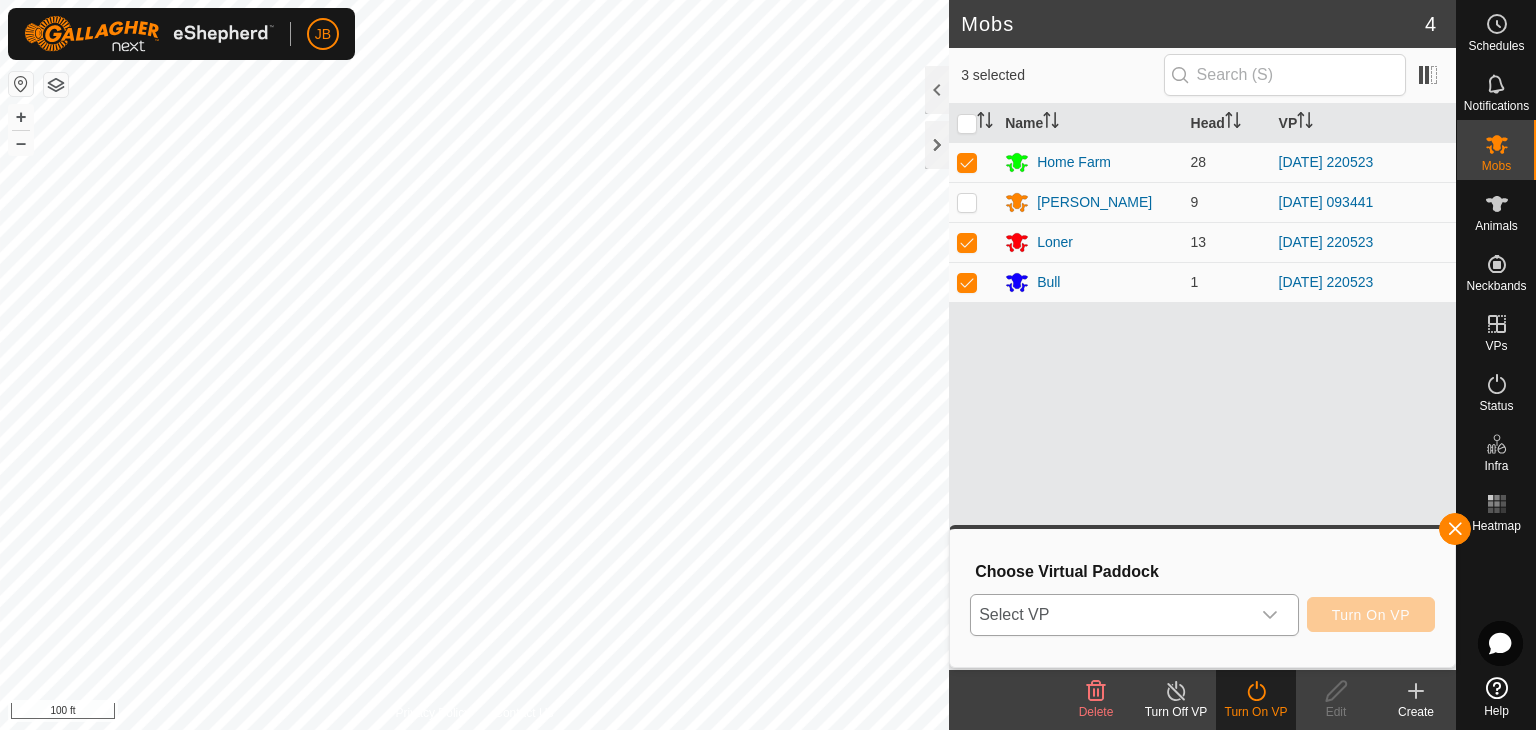 click 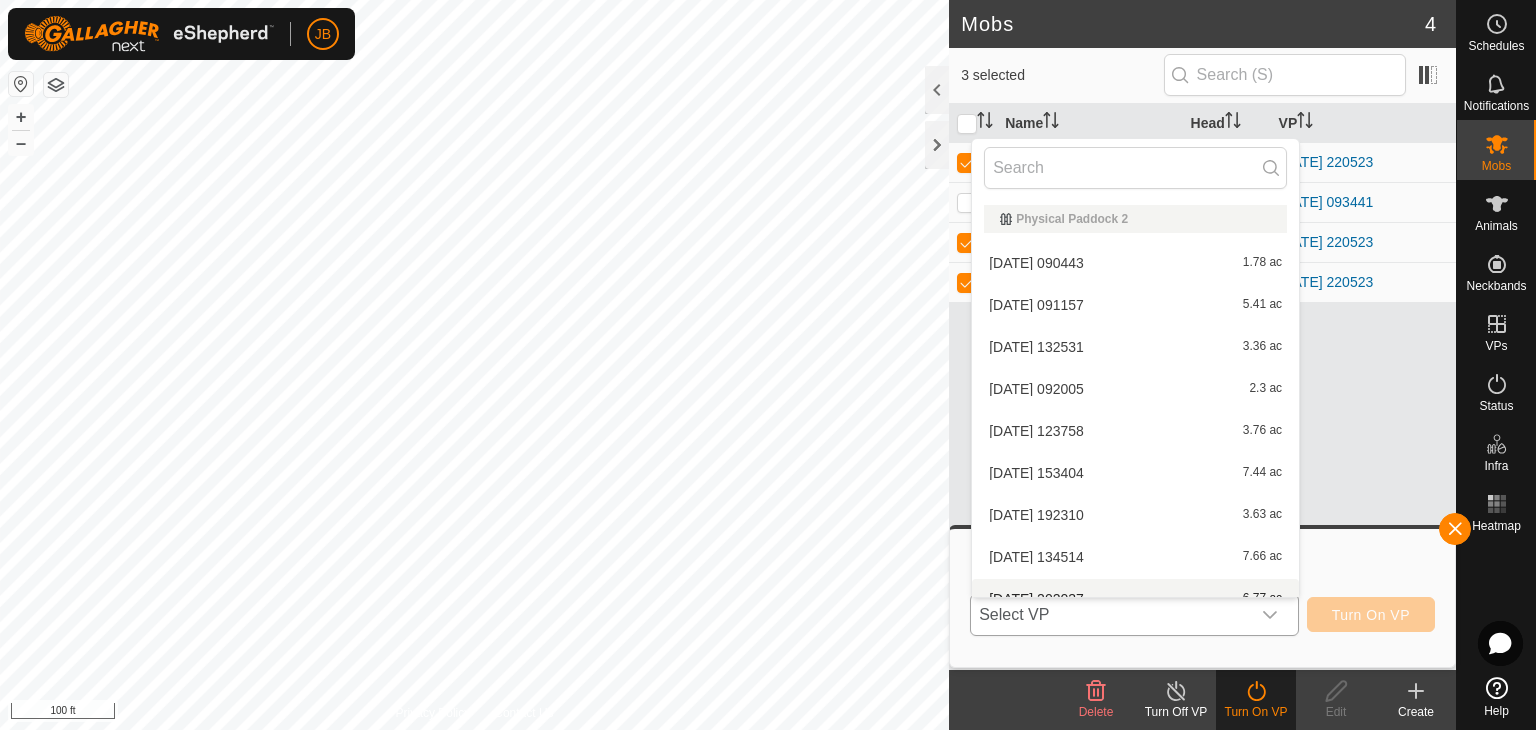 scroll, scrollTop: 22, scrollLeft: 0, axis: vertical 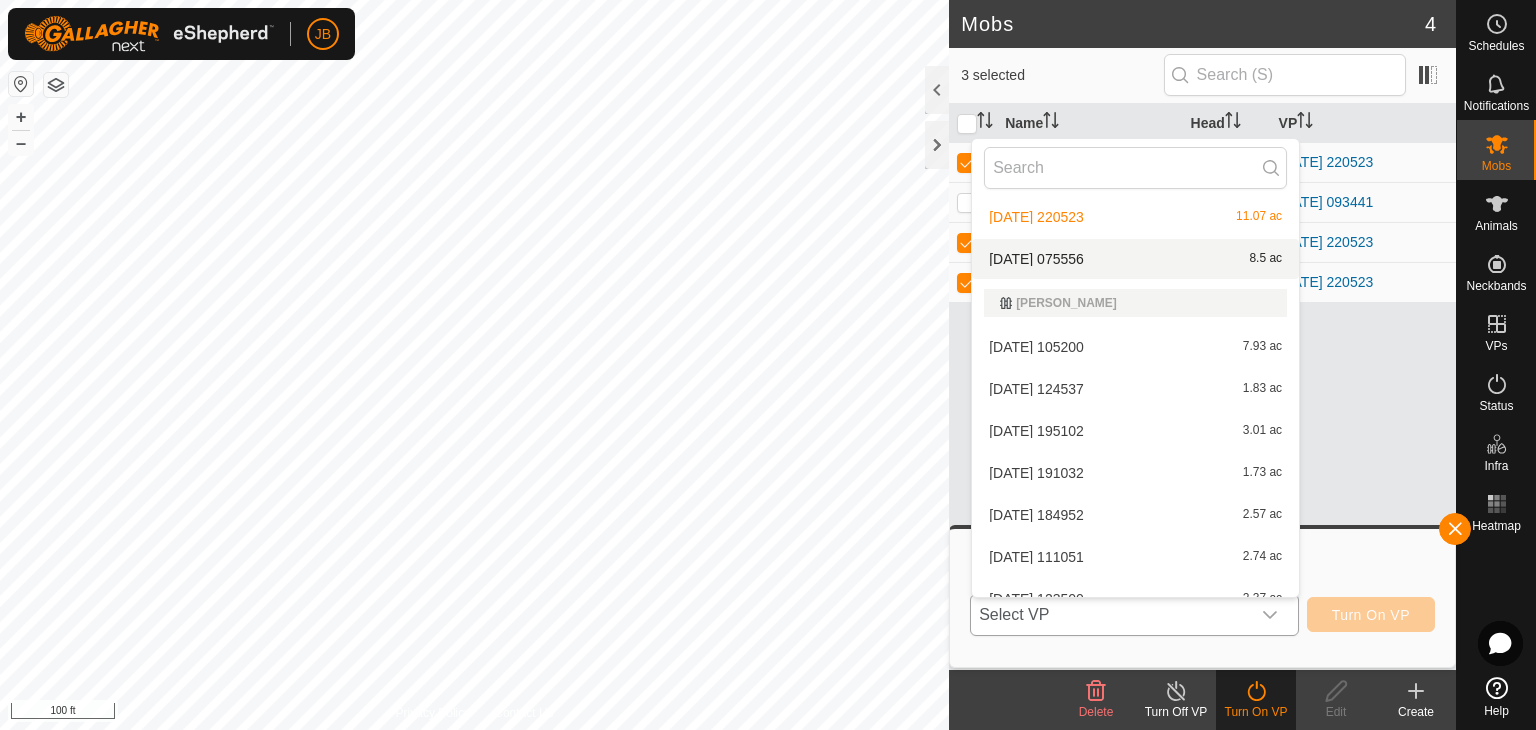 click on "[DATE] 075556  8.5 ac" at bounding box center (1135, 259) 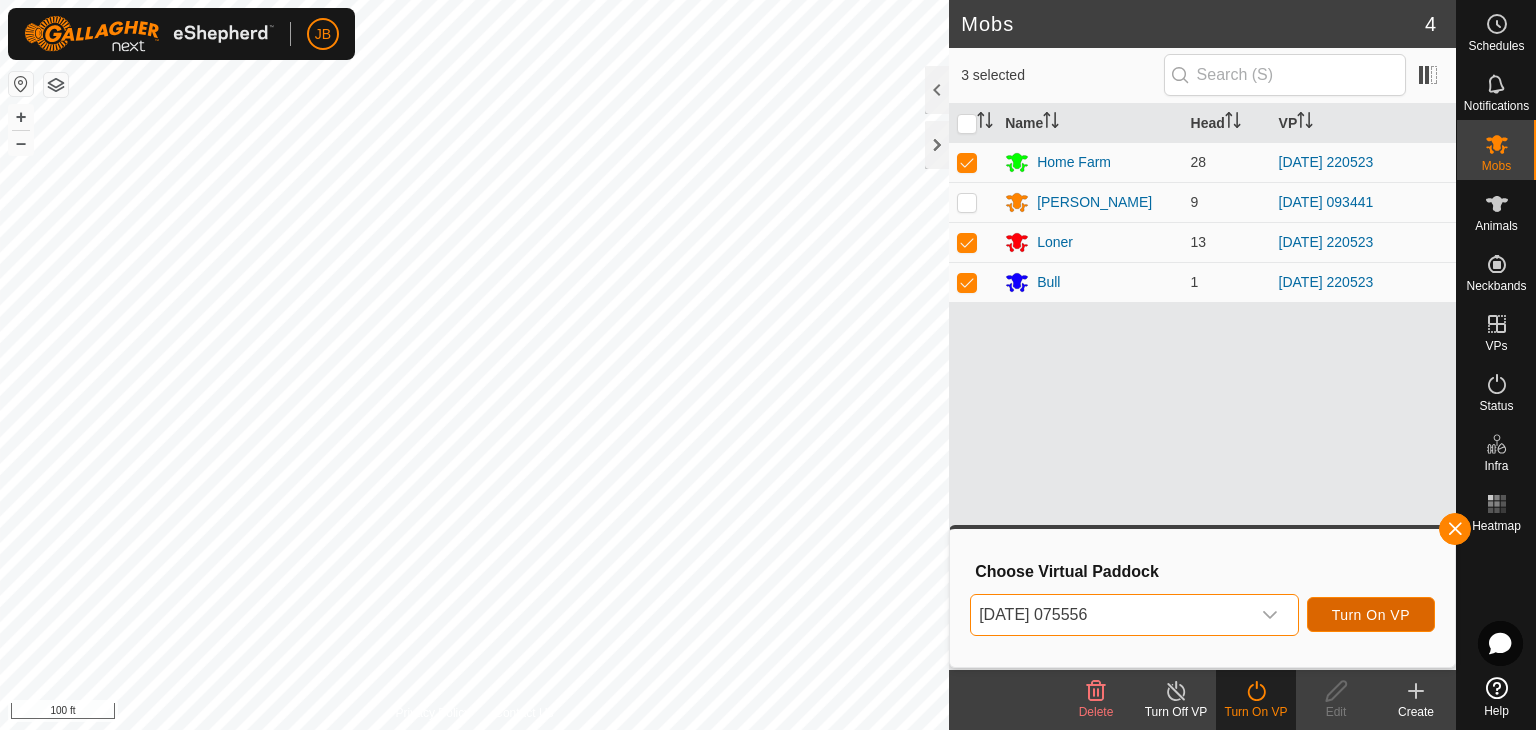 click on "Turn On VP" at bounding box center [1371, 615] 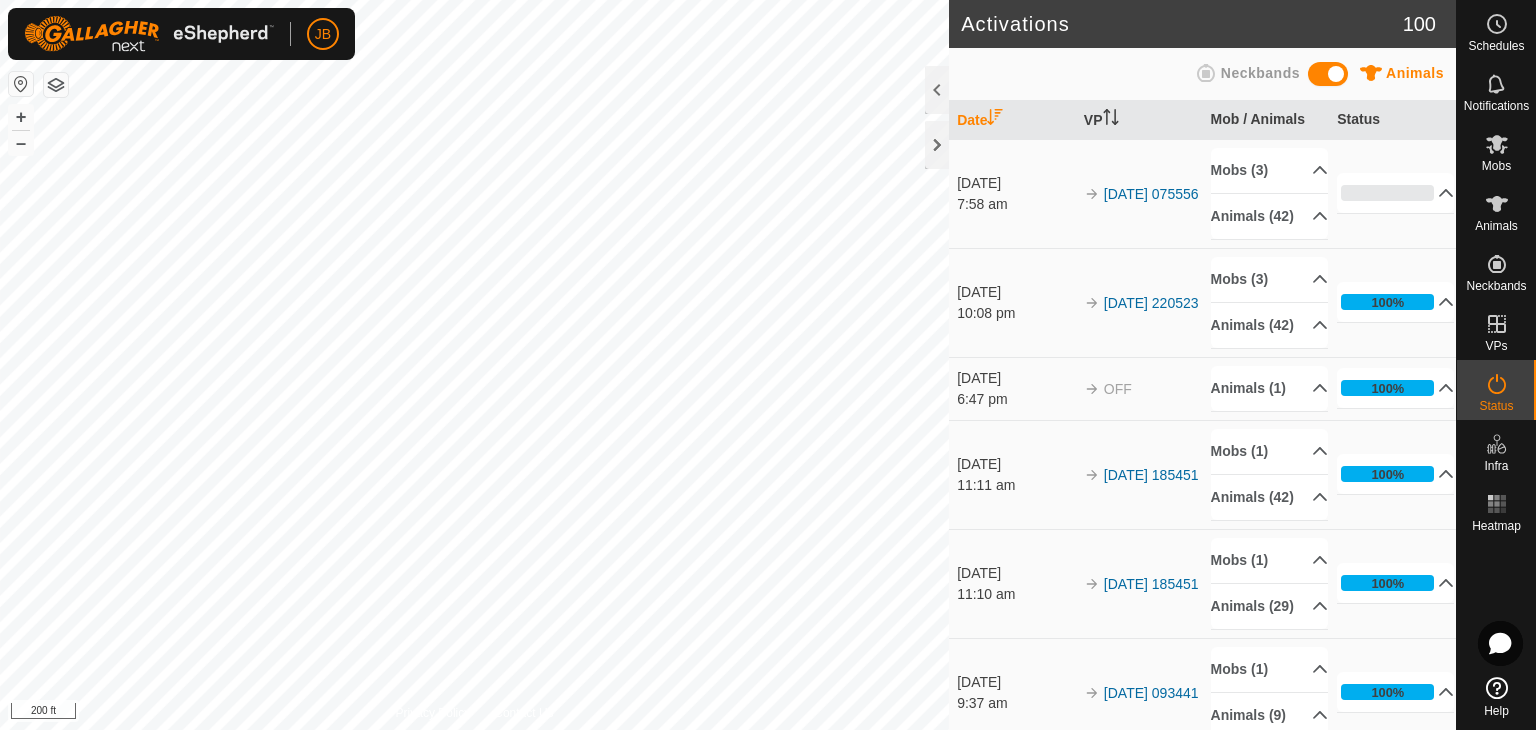 click at bounding box center (21, 84) 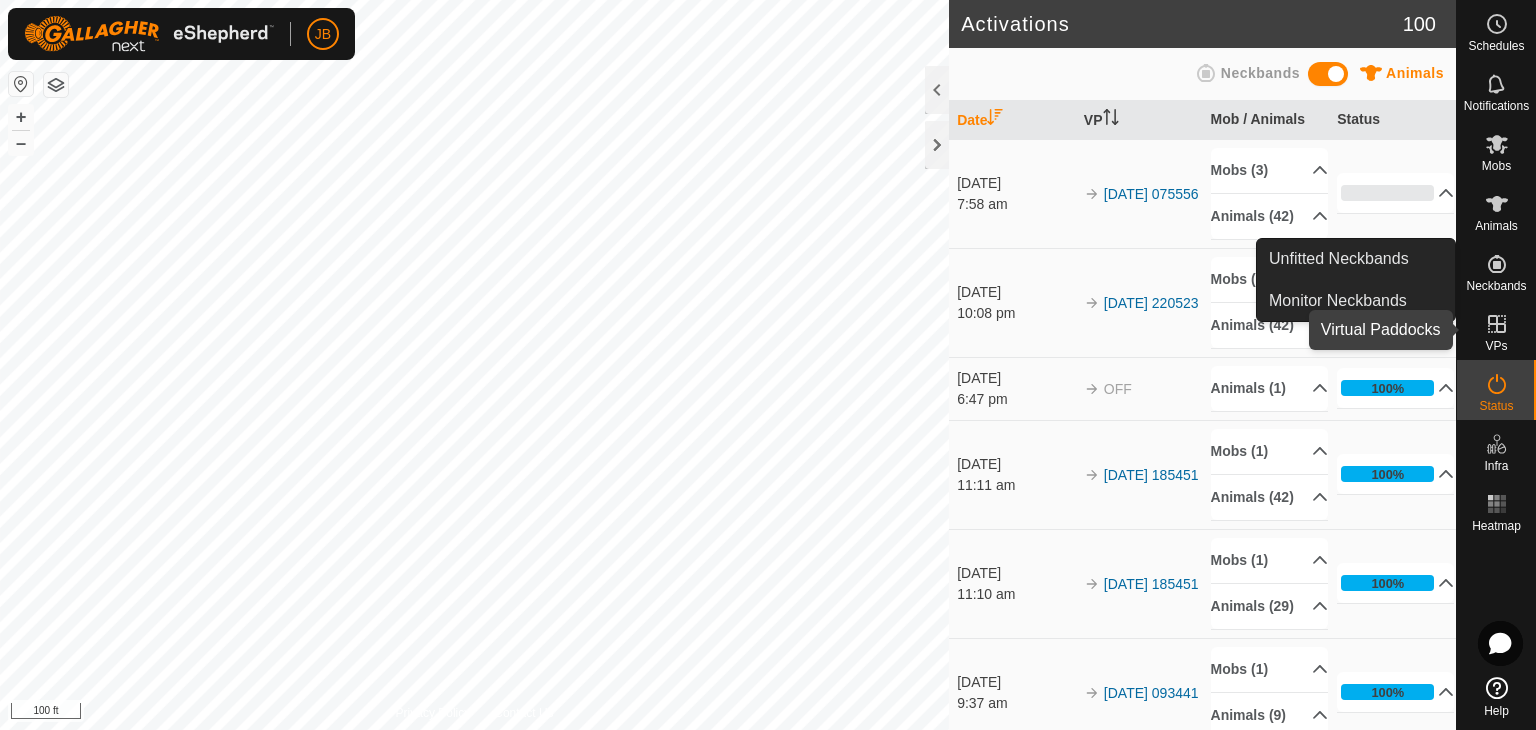 click 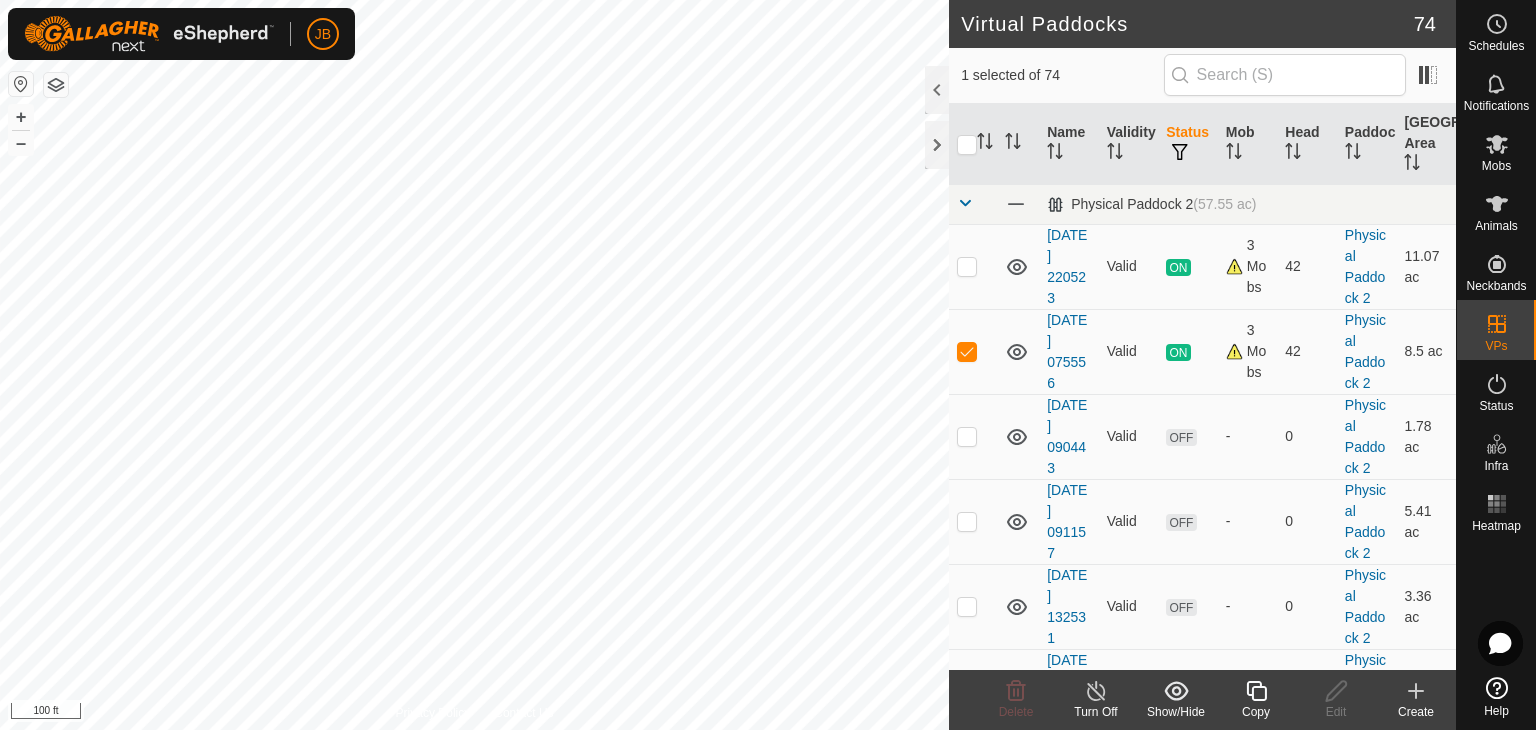 click 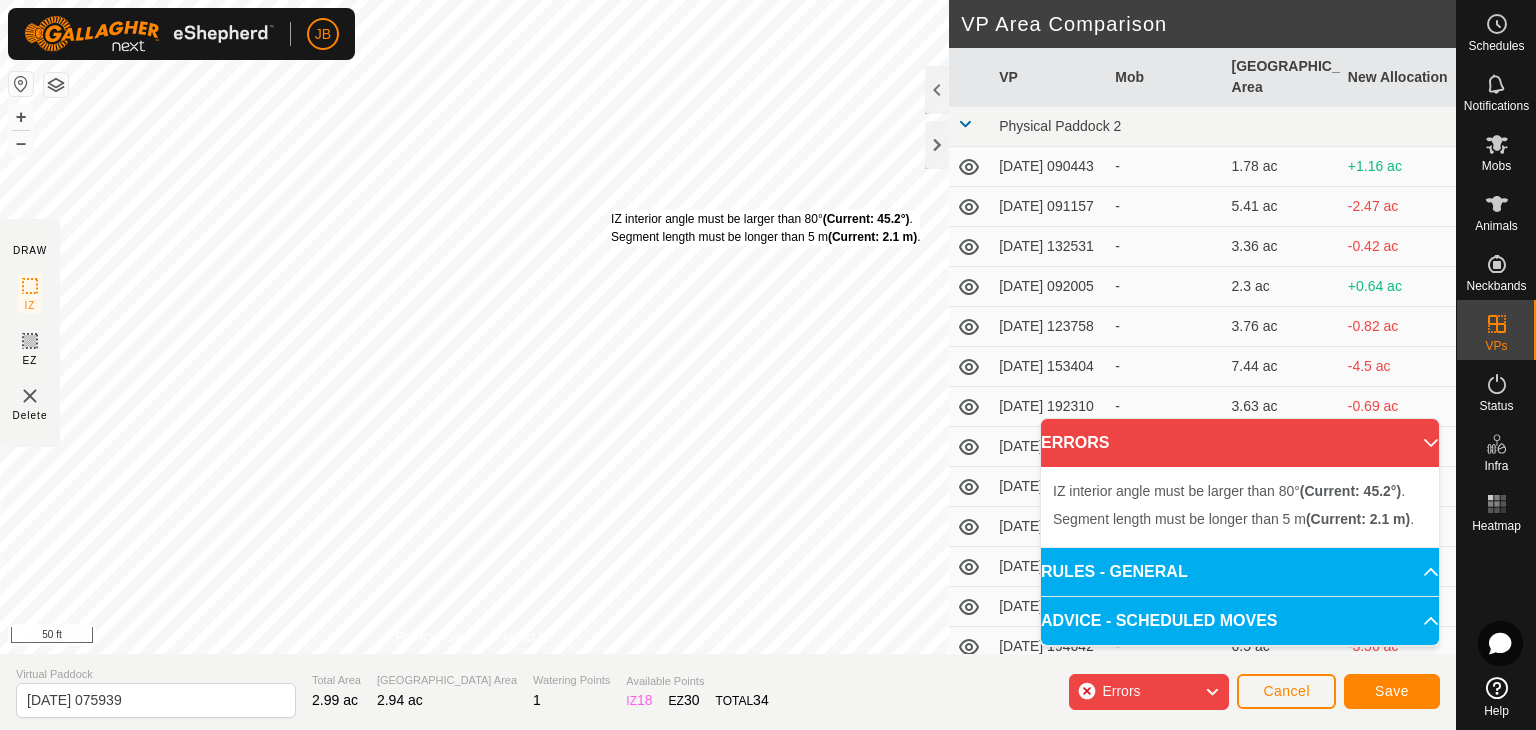 click on "IZ interior angle must be larger than 80°  (Current: 45.2°) . Segment length must be longer than 5 m  (Current: 2.1 m) ." at bounding box center [765, 228] 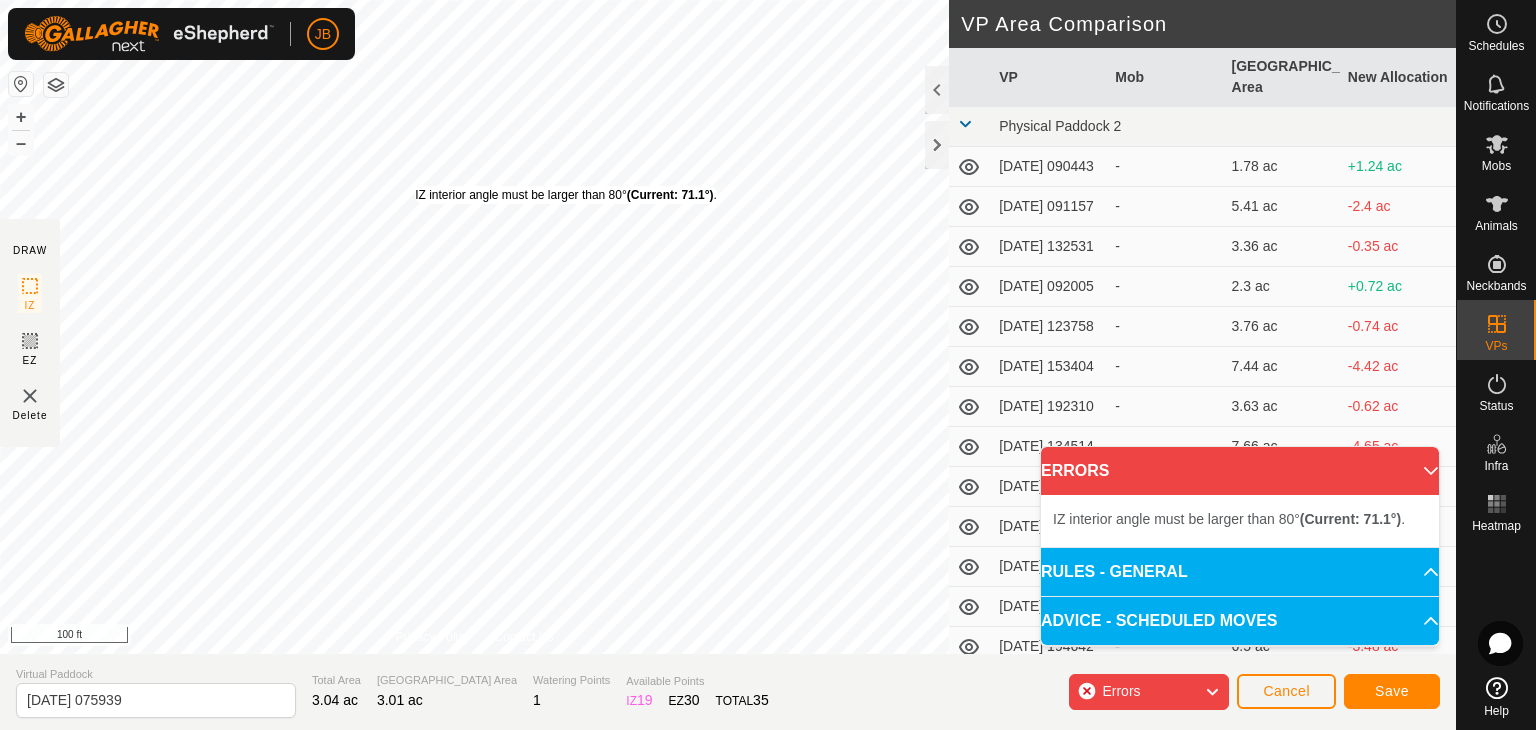 drag, startPoint x: 401, startPoint y: 217, endPoint x: 420, endPoint y: 193, distance: 30.610456 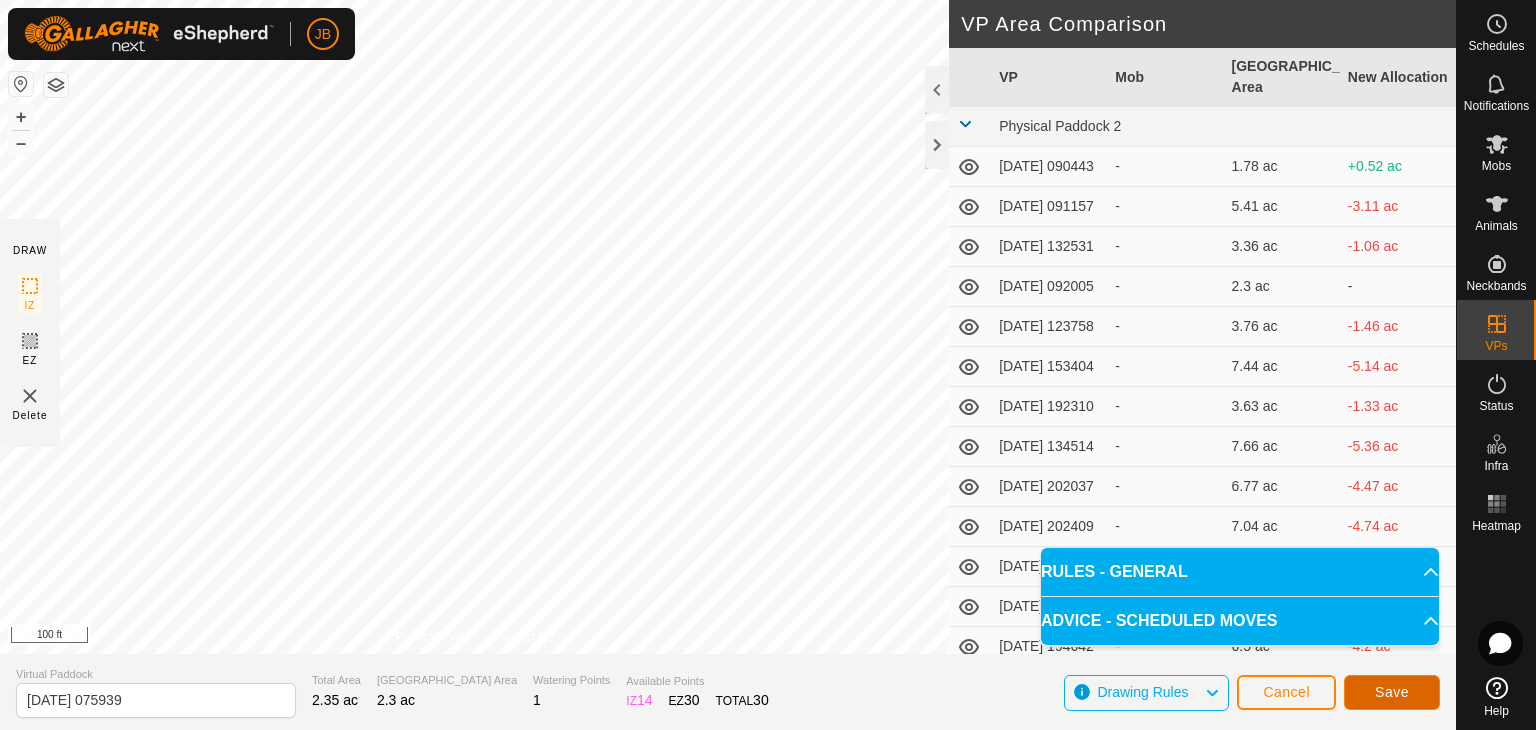 click on "Save" 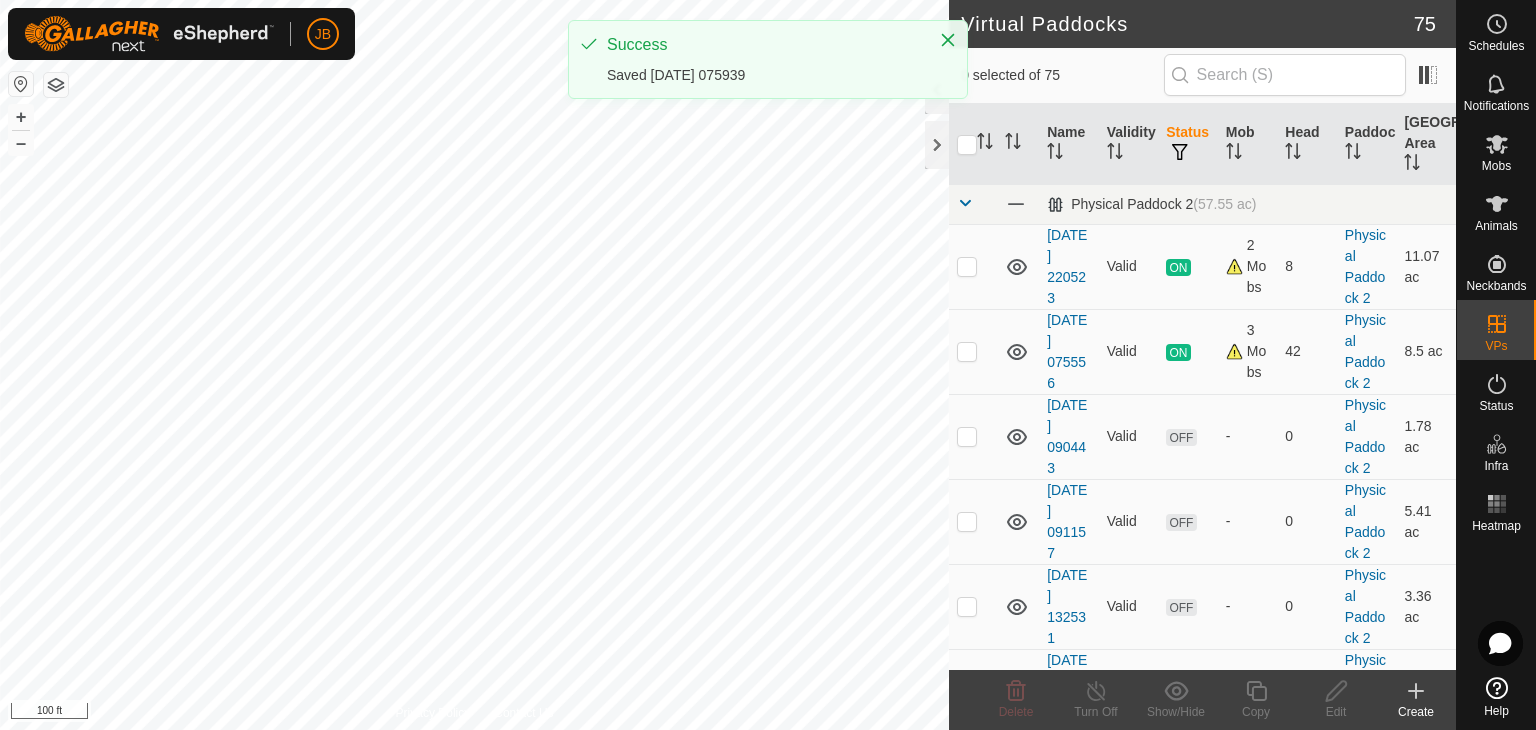 click on "Schedules Notifications Mobs Animals Neckbands VPs Status Infra Heatmap Help Virtual Paddocks 75 0 selected of 75     Name   Validity   Status   Mob   Head   Paddock   Grazing Area   Physical Paddock 2   (57.55 ac) [DATE] 220523  Valid  ON  2 Mobs   8   Physical Paddock 2   11.07 ac  [DATE] 075556  Valid  ON  3 Mobs   42   Physical Paddock 2   8.5 ac  [DATE] 090443  Valid  OFF  -   0   Physical Paddock 2   1.78 ac  [DATE] 091157  Valid  OFF  -   0   Physical Paddock 2   5.41 ac  [DATE] 132531  Valid  OFF  -   0   Physical Paddock 2   3.36 ac  [DATE] 092005  Valid  OFF  -   0   Physical Paddock 2   2.3 ac  [DATE] 123758  Valid  OFF  -   0   Physical Paddock 2   3.76 ac  [DATE] 153404  Valid  OFF  -   0   Physical Paddock 2   7.44 ac  [DATE] 192310  Valid  OFF  -   0   Physical Paddock 2   3.63 ac  [DATE] 134514  Valid  OFF  -   0   Physical Paddock 2   7.66 ac  [DATE] 202037  Valid  OFF  -   0   Physical Paddock 2   6.77 ac  [DATE] 202409  Valid  OFF  -   0  OFF" 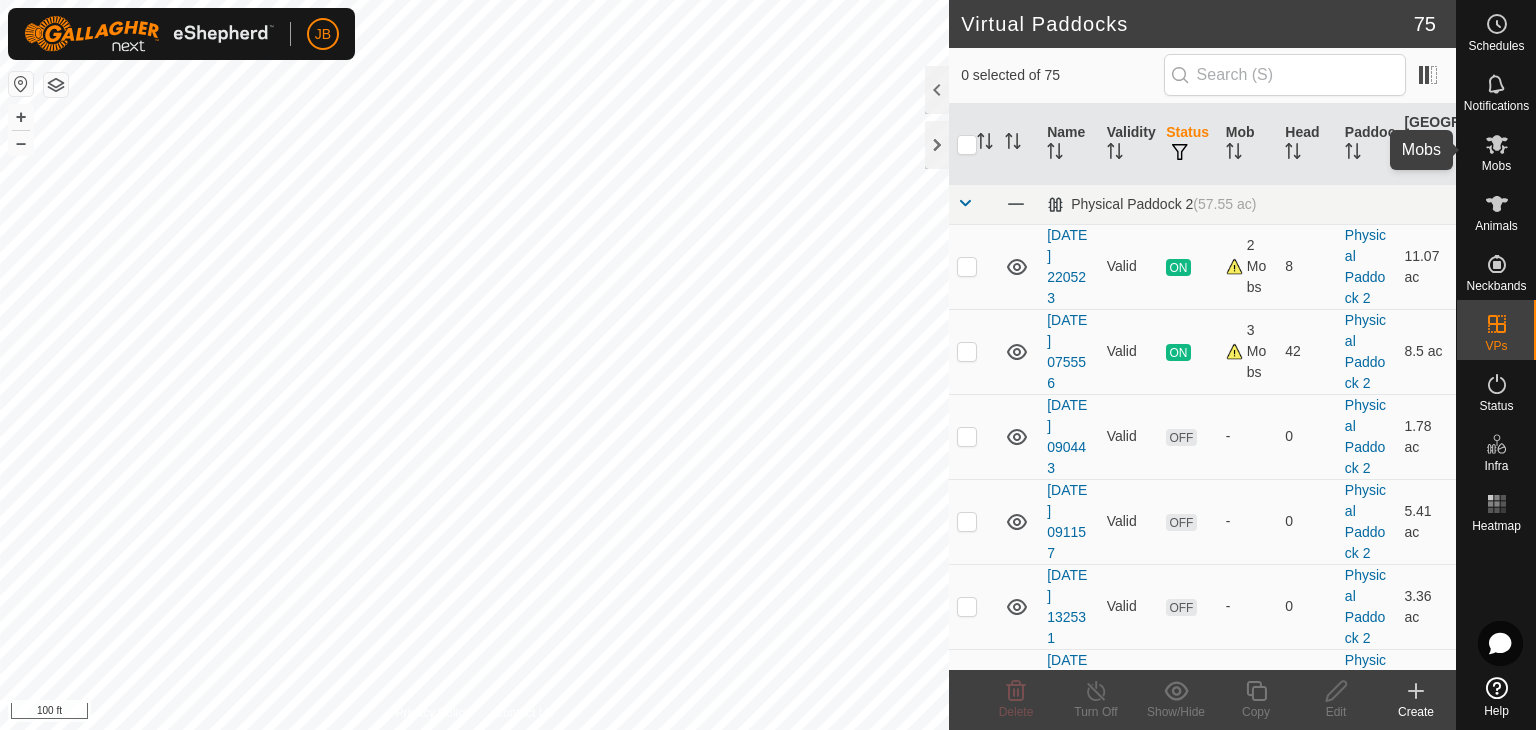 click 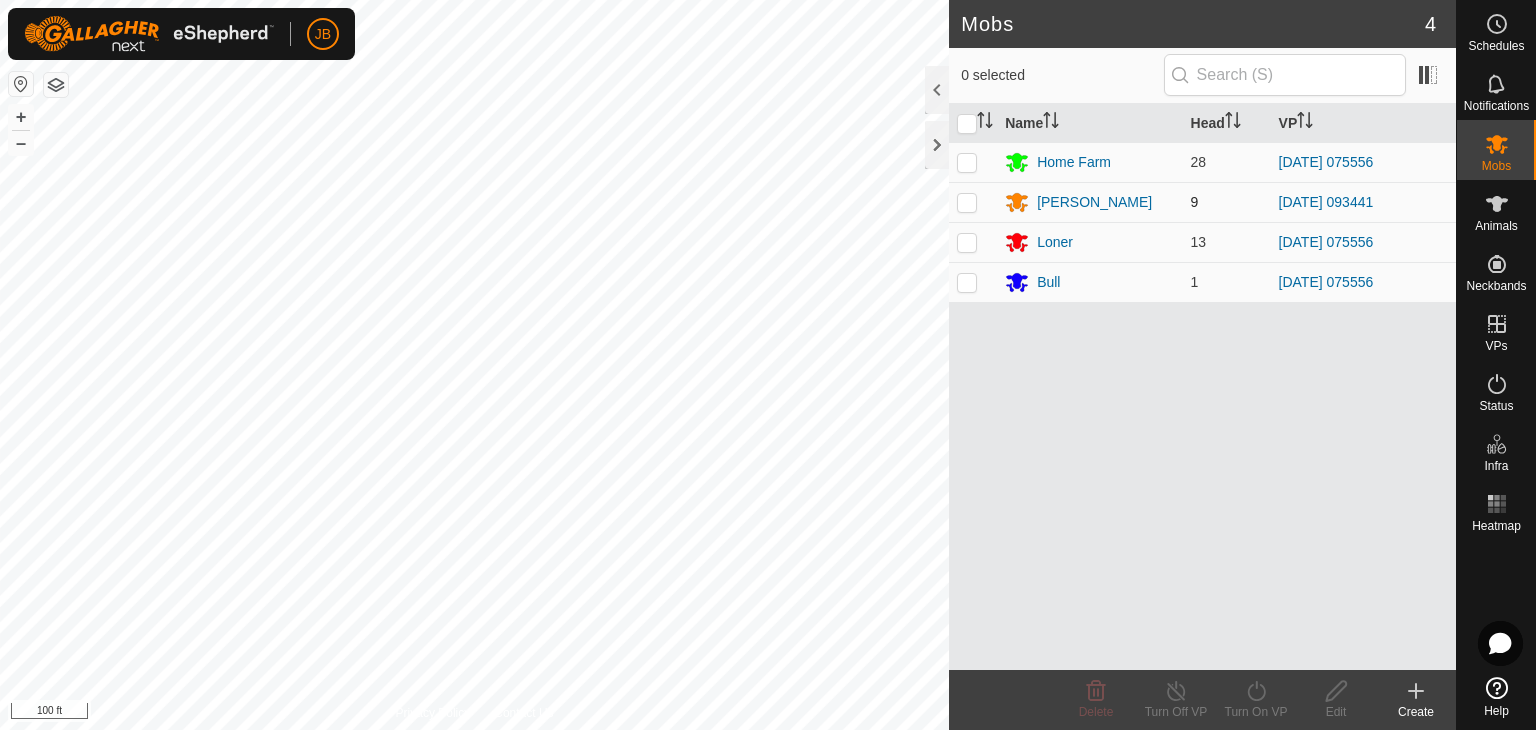 click at bounding box center [967, 202] 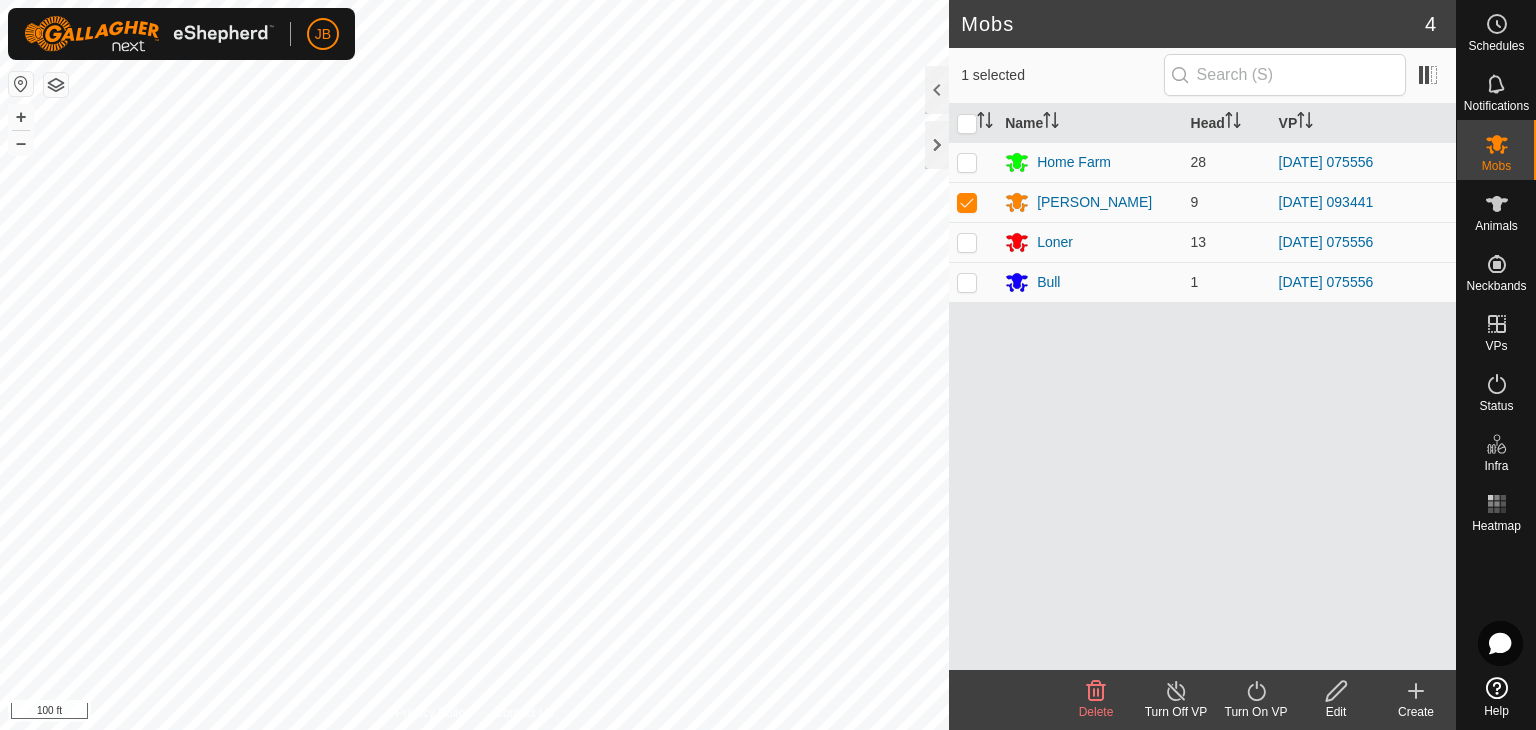 click 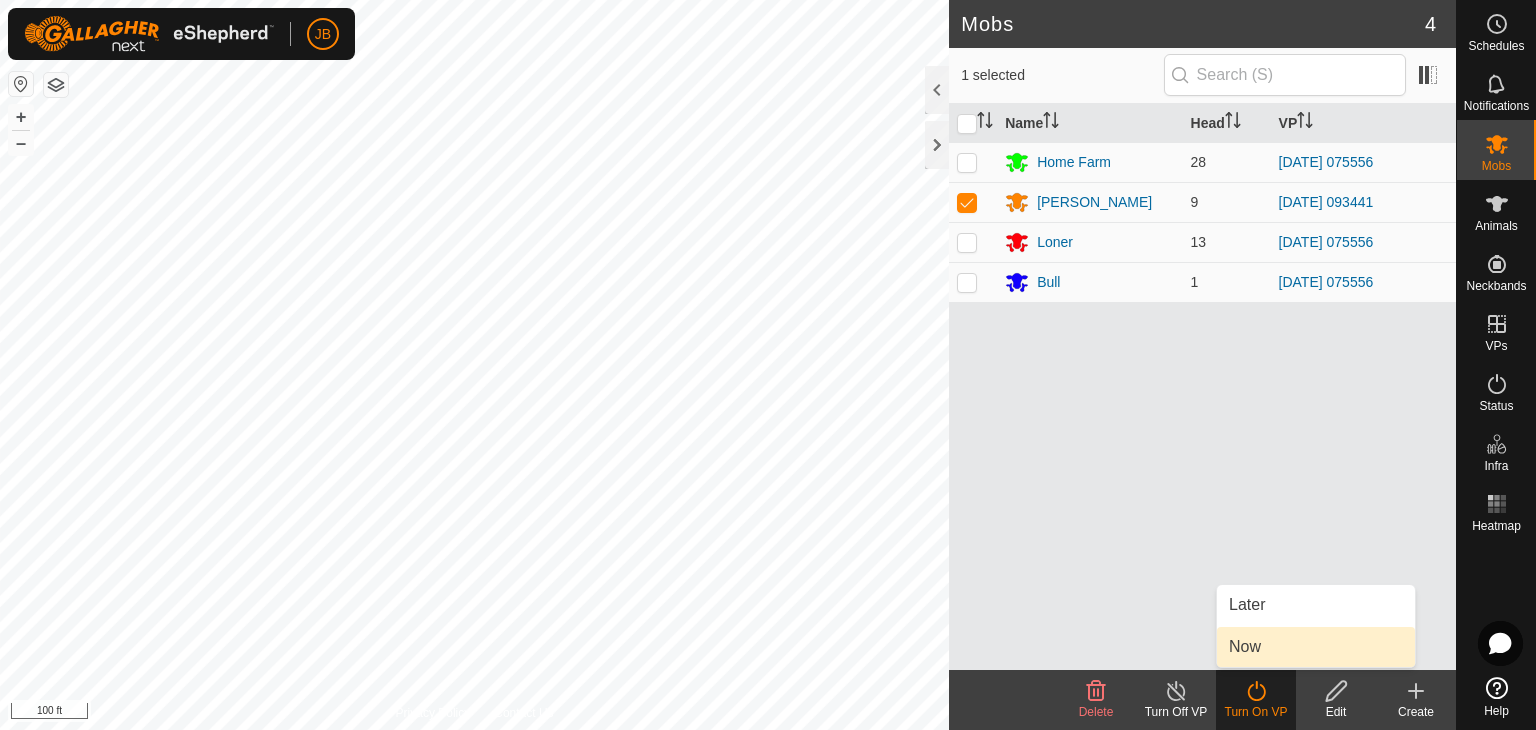 click on "Now" at bounding box center [1316, 647] 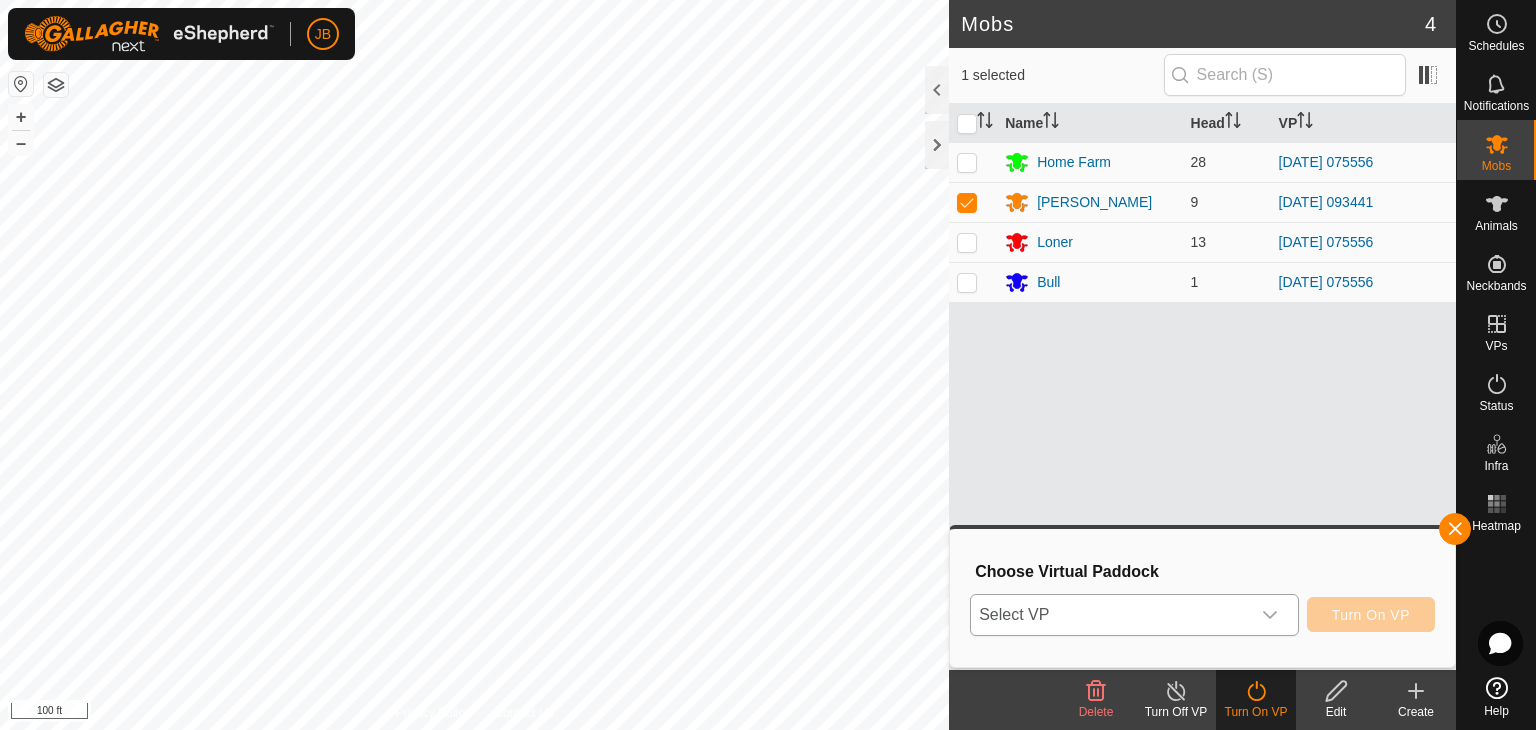 click 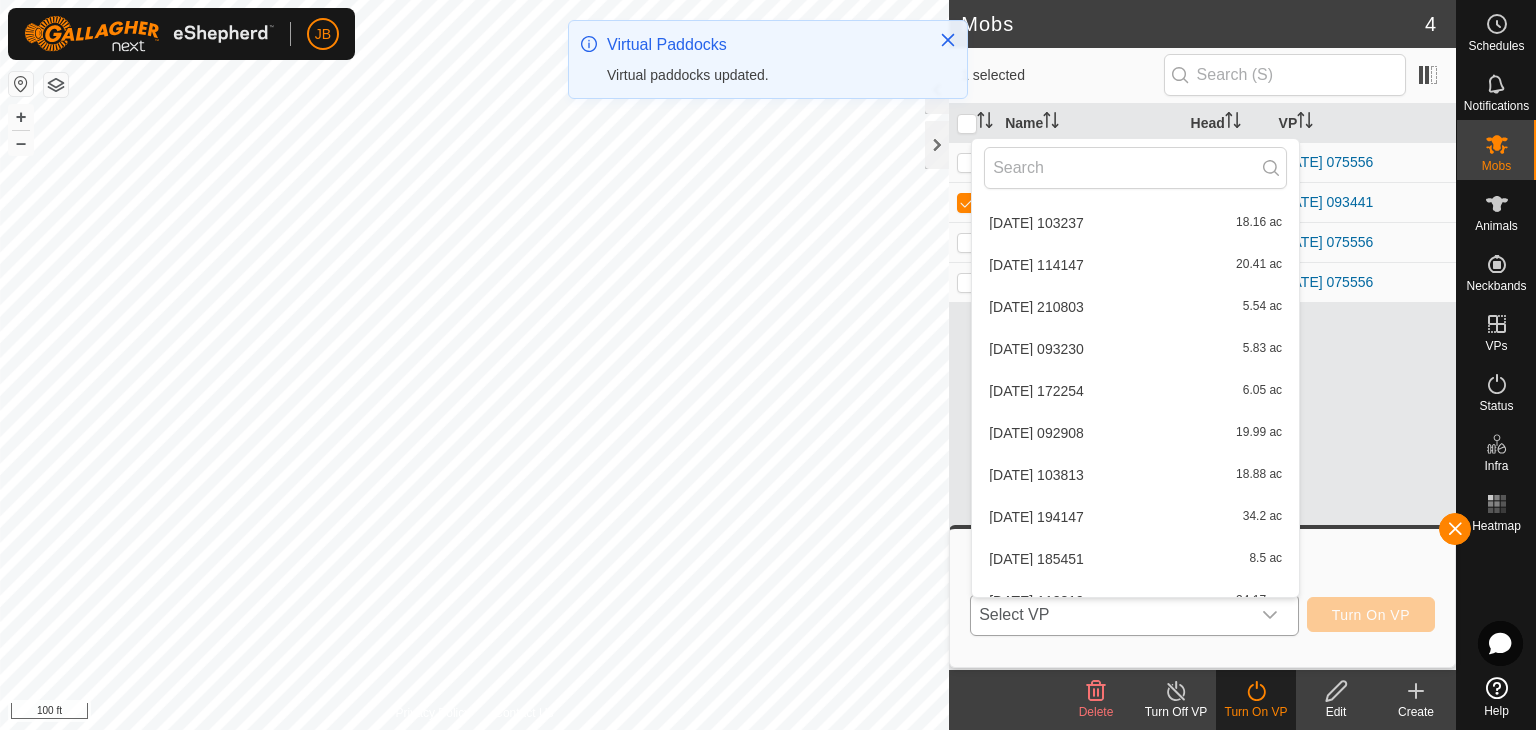 scroll, scrollTop: 2820, scrollLeft: 0, axis: vertical 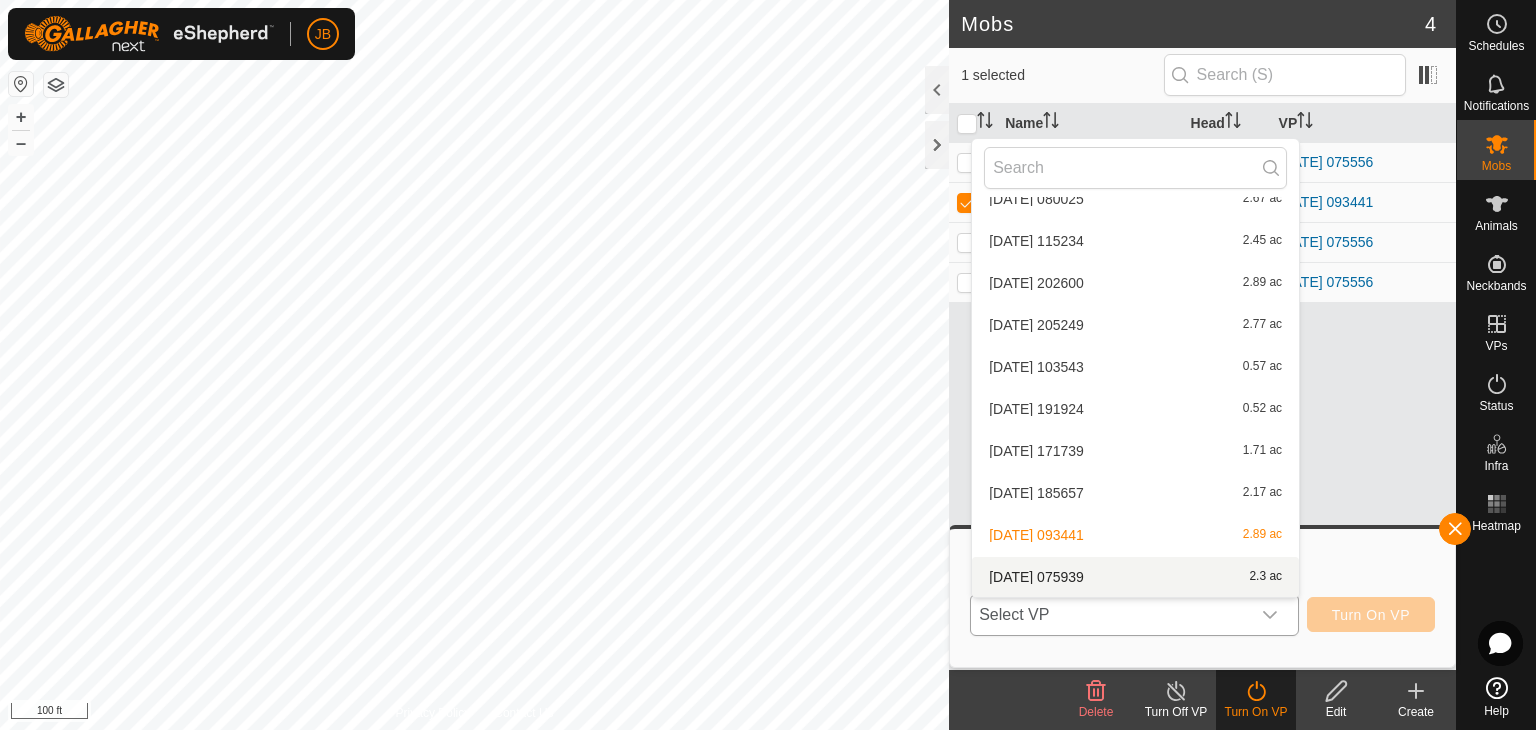 click on "[DATE] 075939  2.3 ac" at bounding box center (1135, 577) 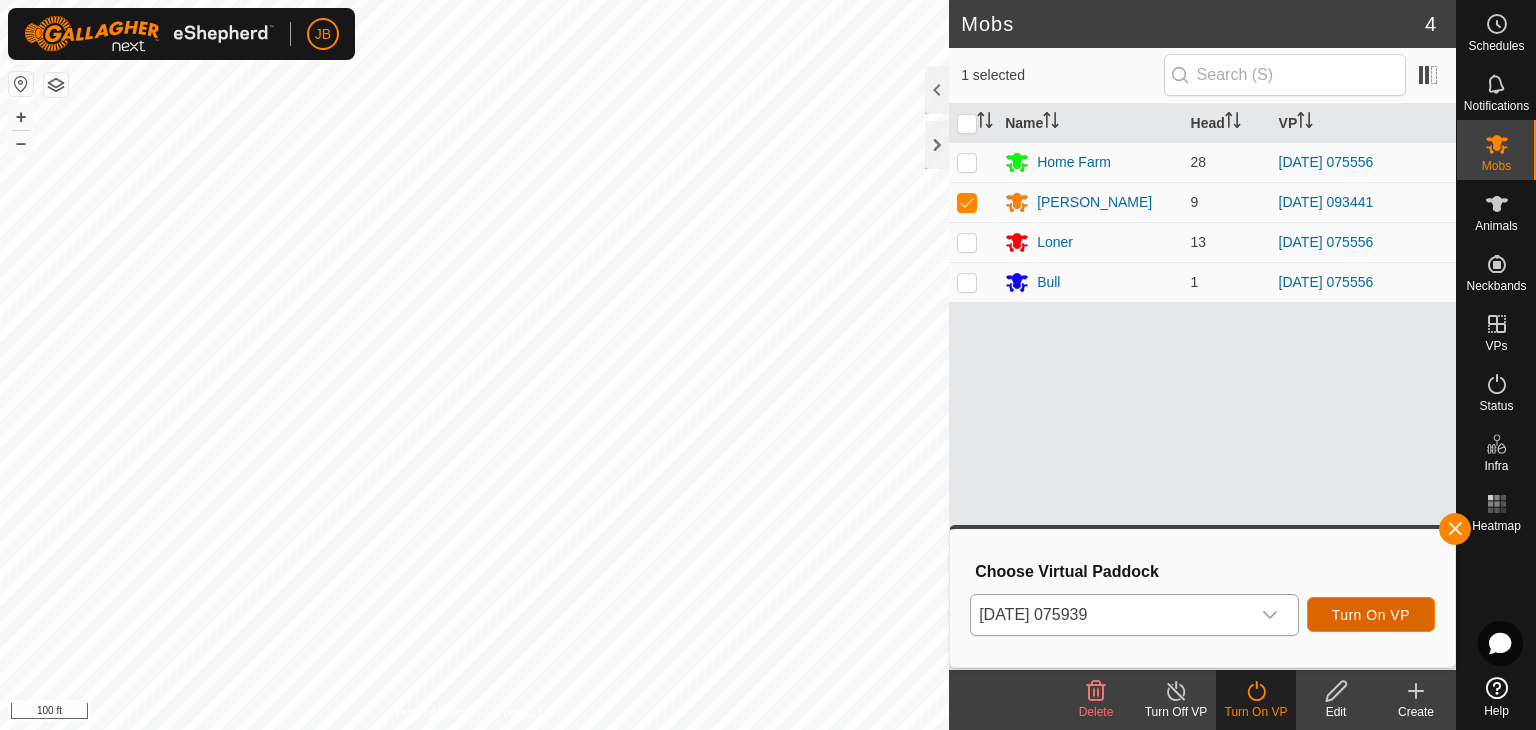 click on "Turn On VP" at bounding box center (1371, 615) 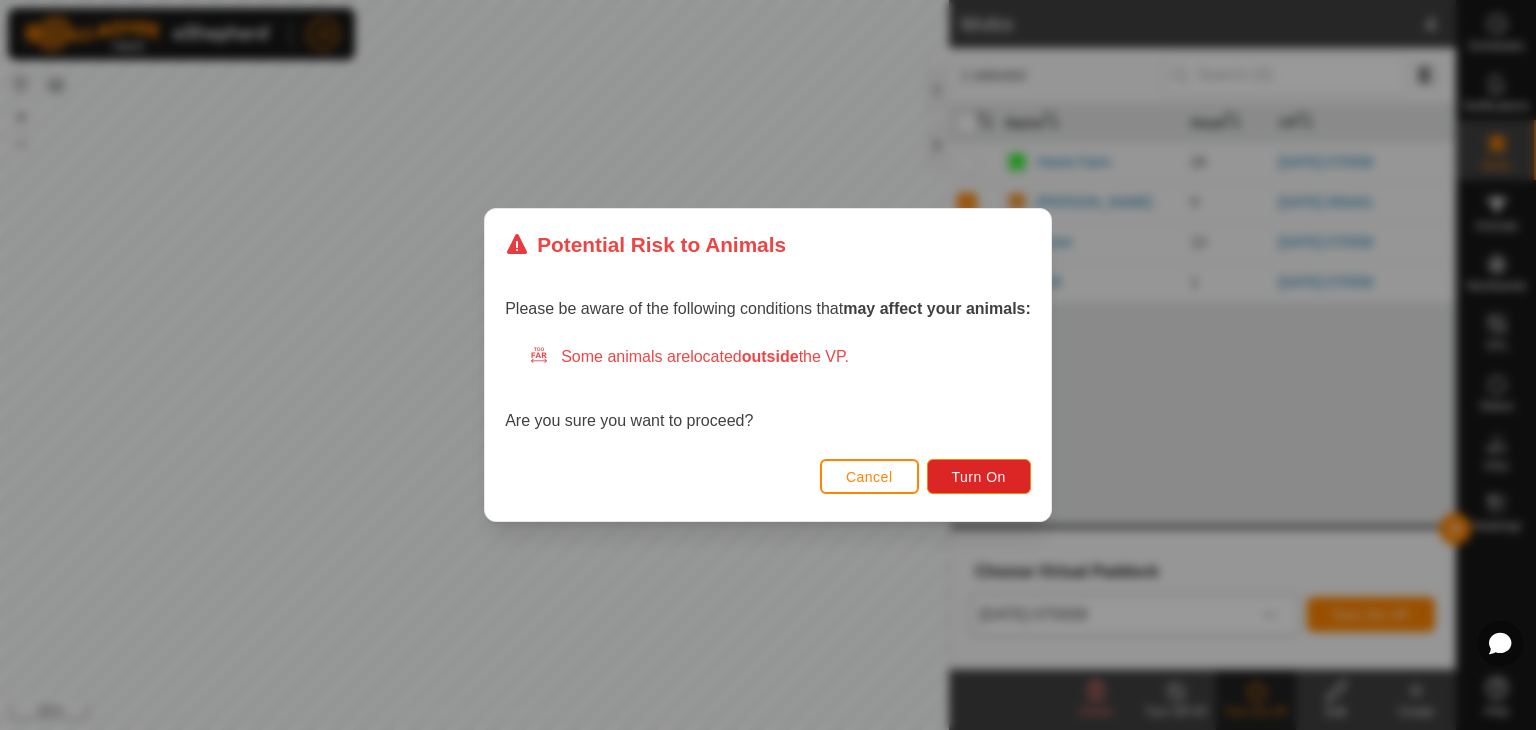 click on "Potential Risk to Animals Please be aware of the following conditions that  may affect your animals:  Some animals are    located  outside  the VP.  Are you sure you want to proceed?  Cancel Turn On" at bounding box center (768, 365) 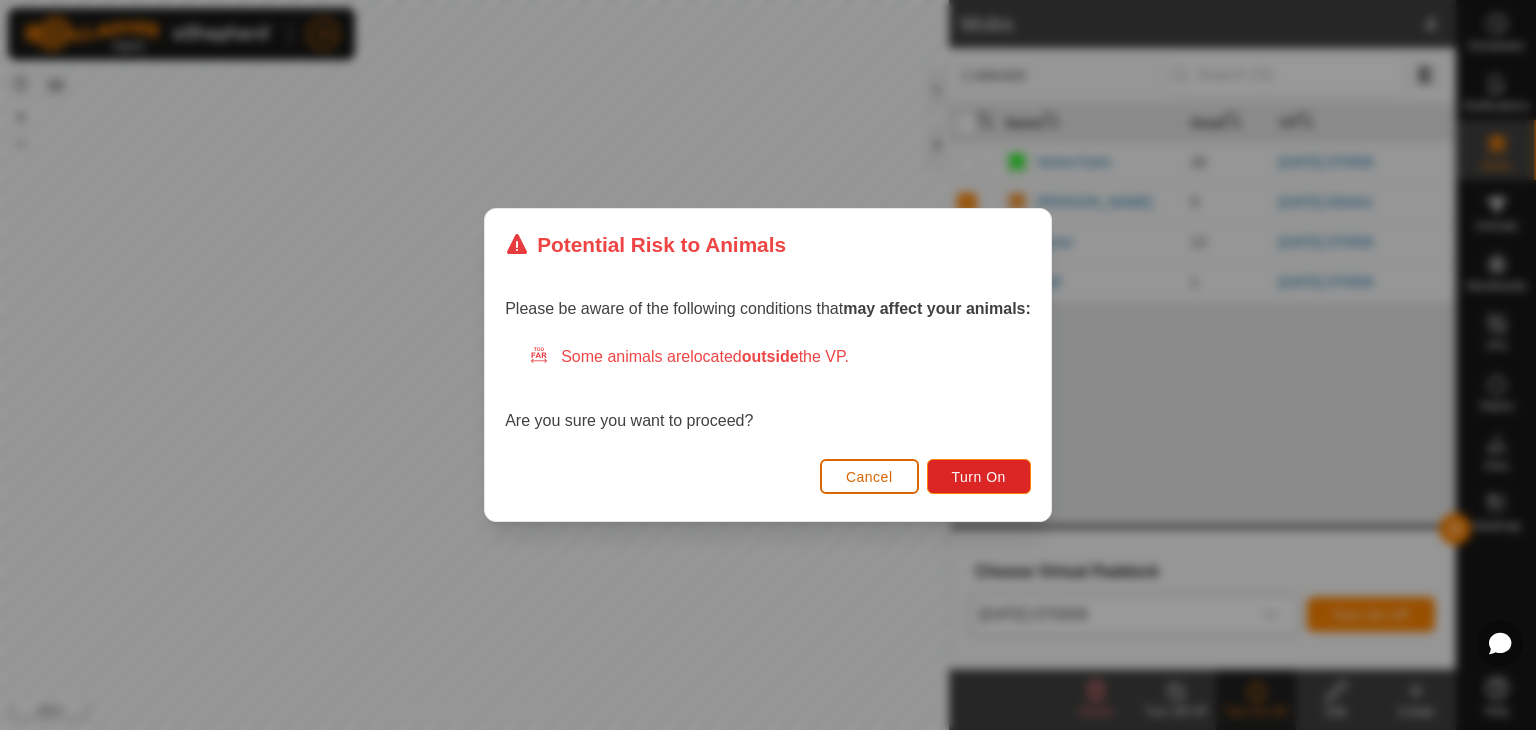 click on "Cancel" at bounding box center [869, 476] 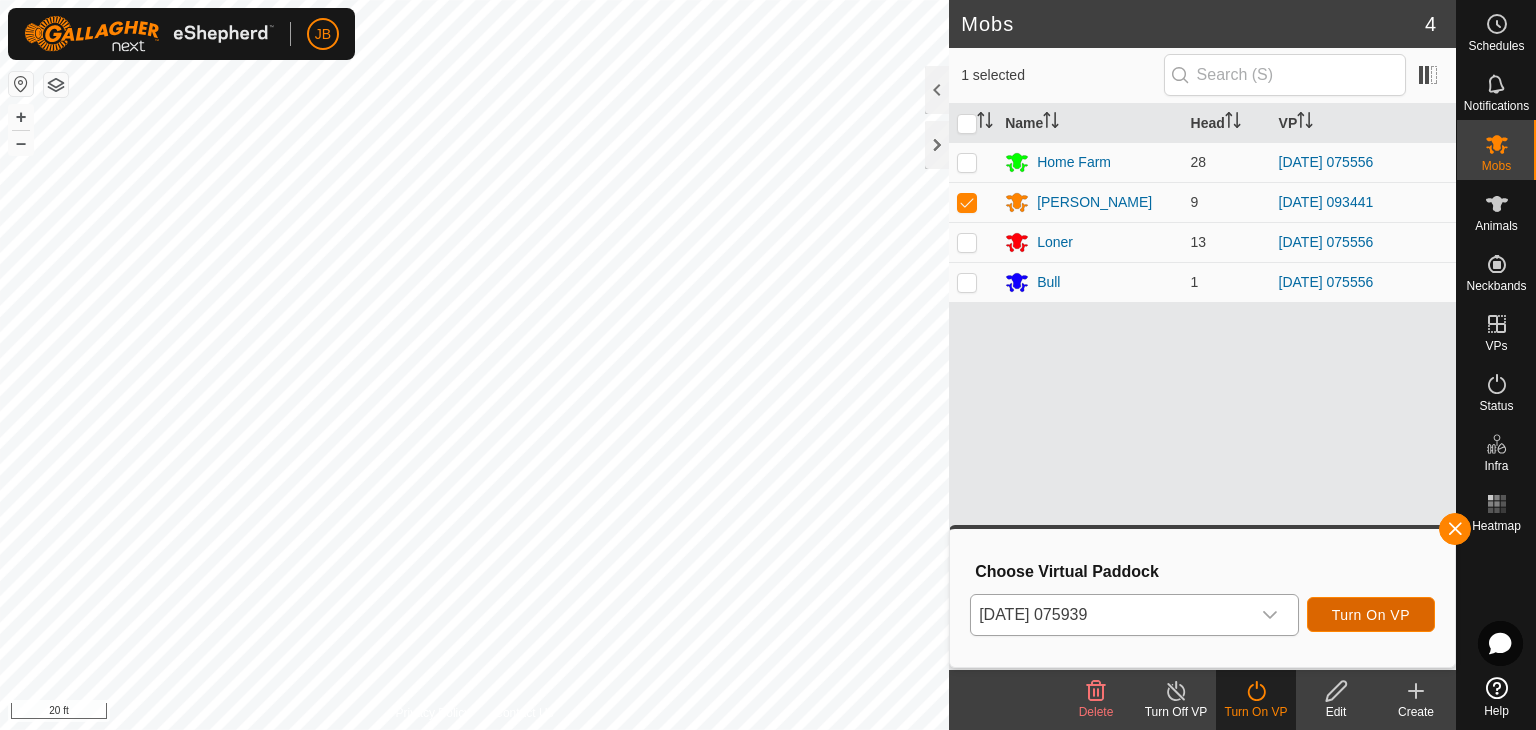 click on "Turn On VP" at bounding box center (1371, 615) 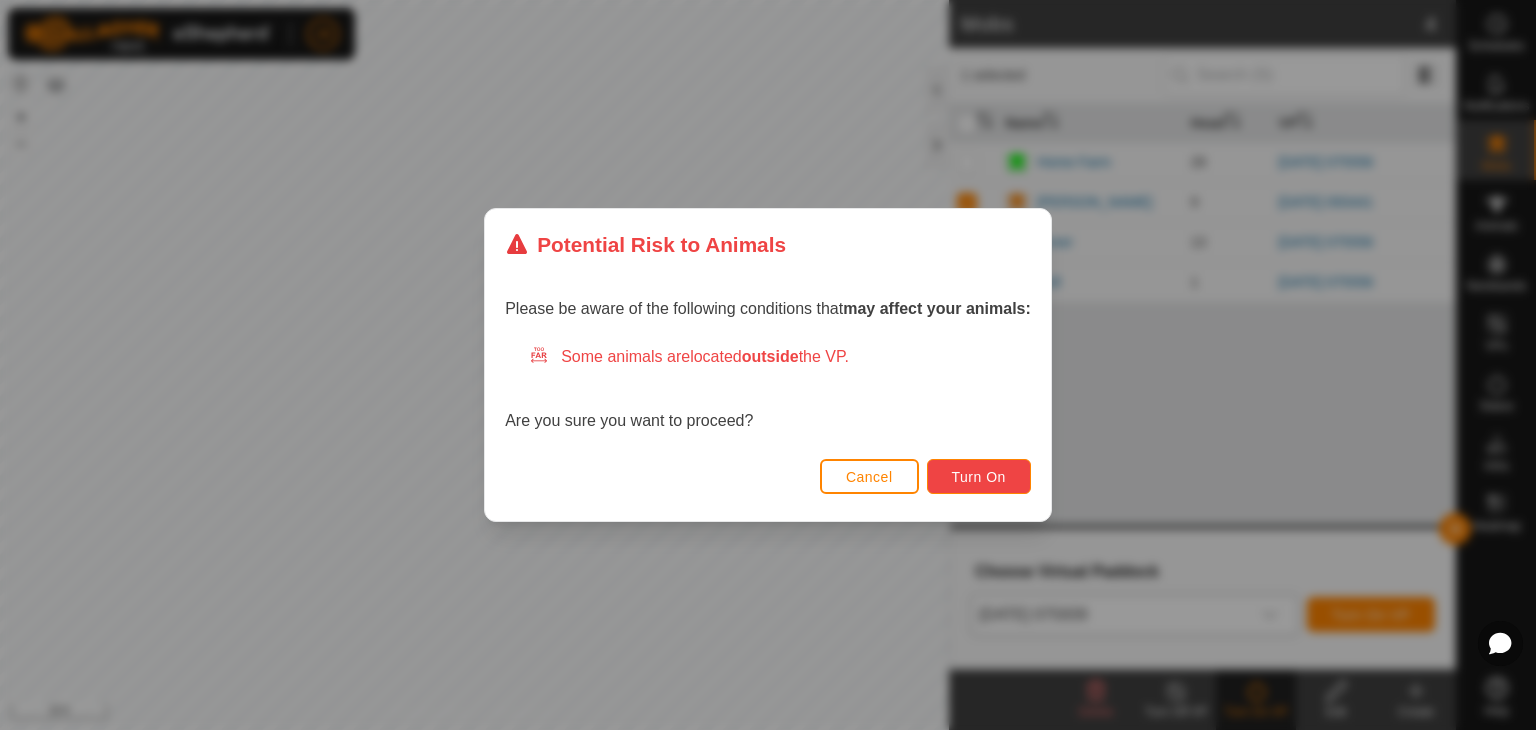 click on "Turn On" at bounding box center [979, 477] 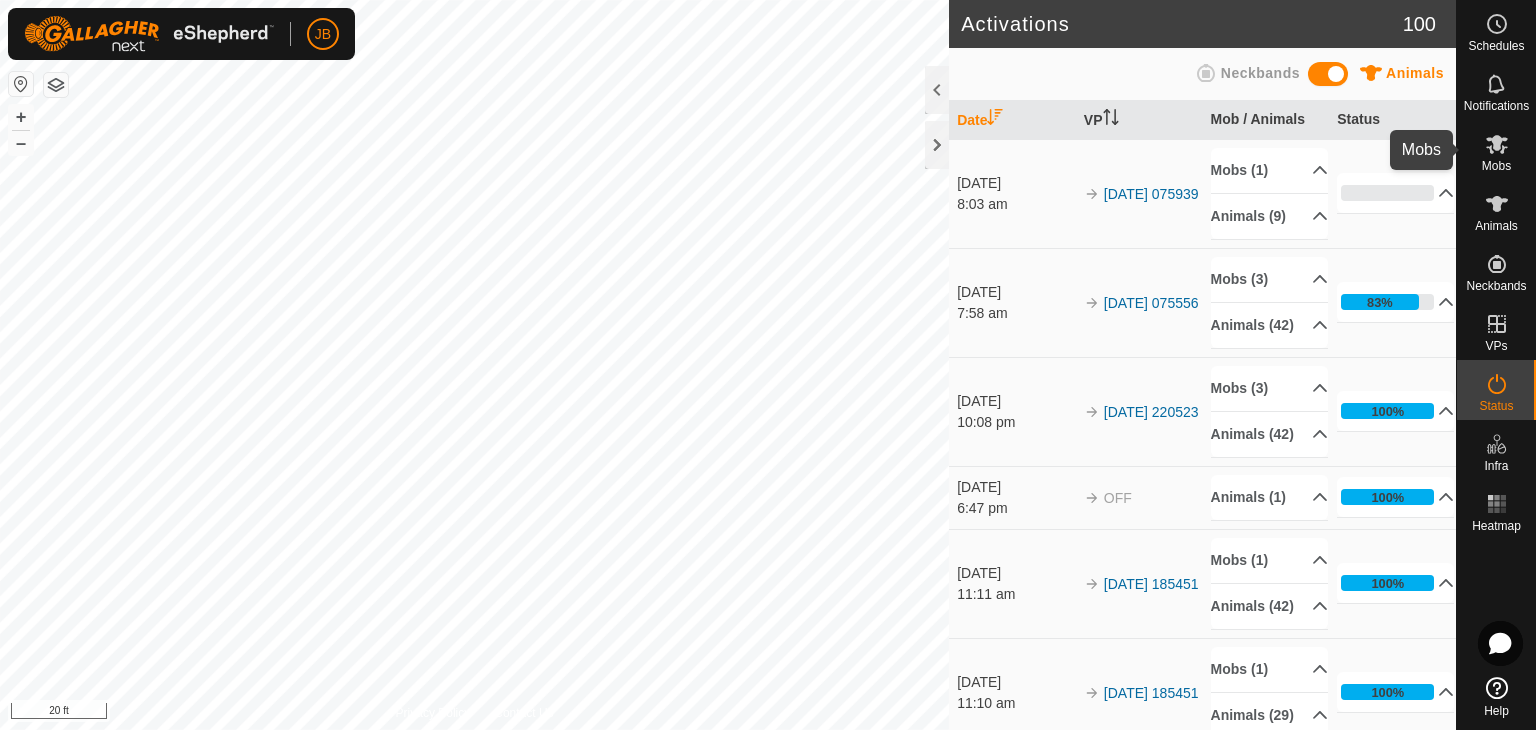 click 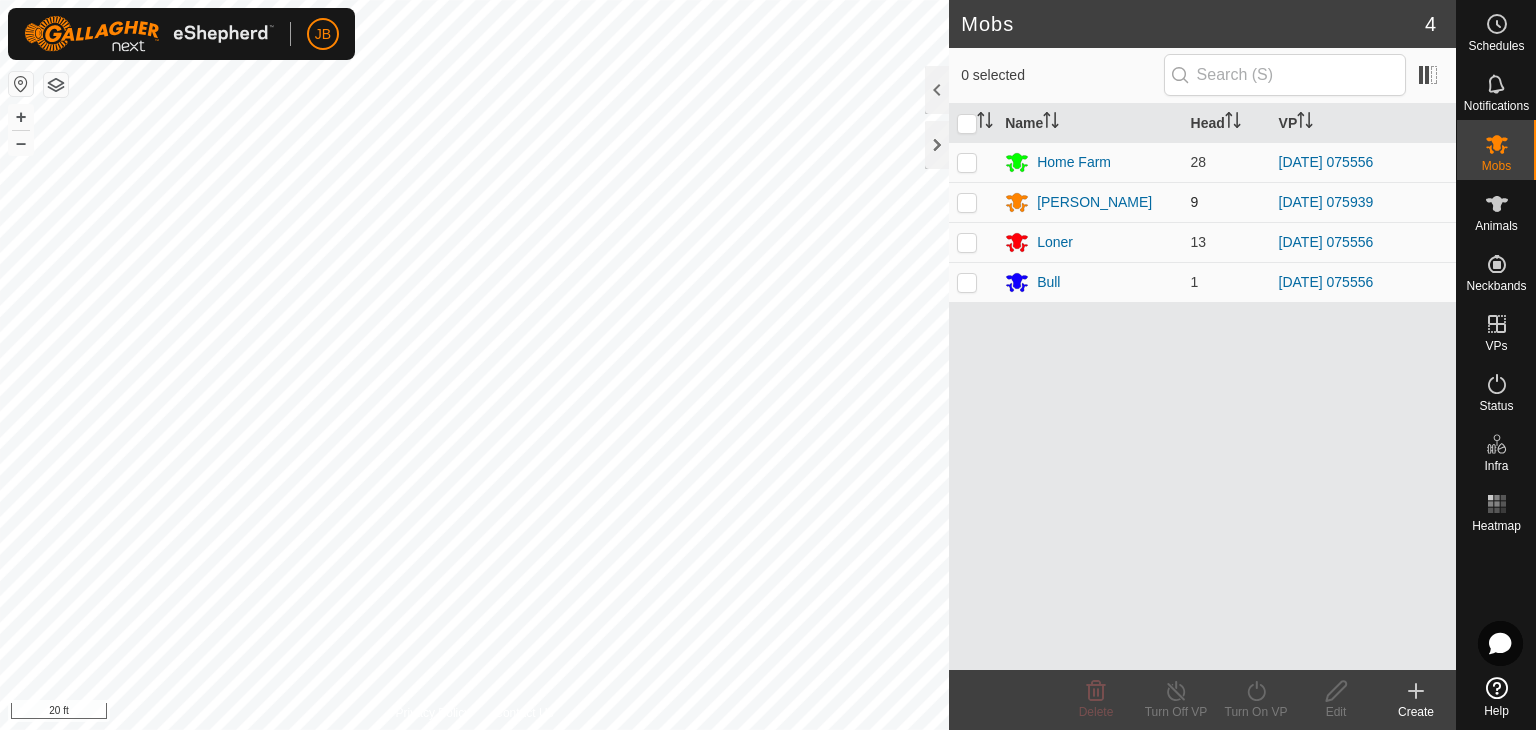 click at bounding box center (967, 202) 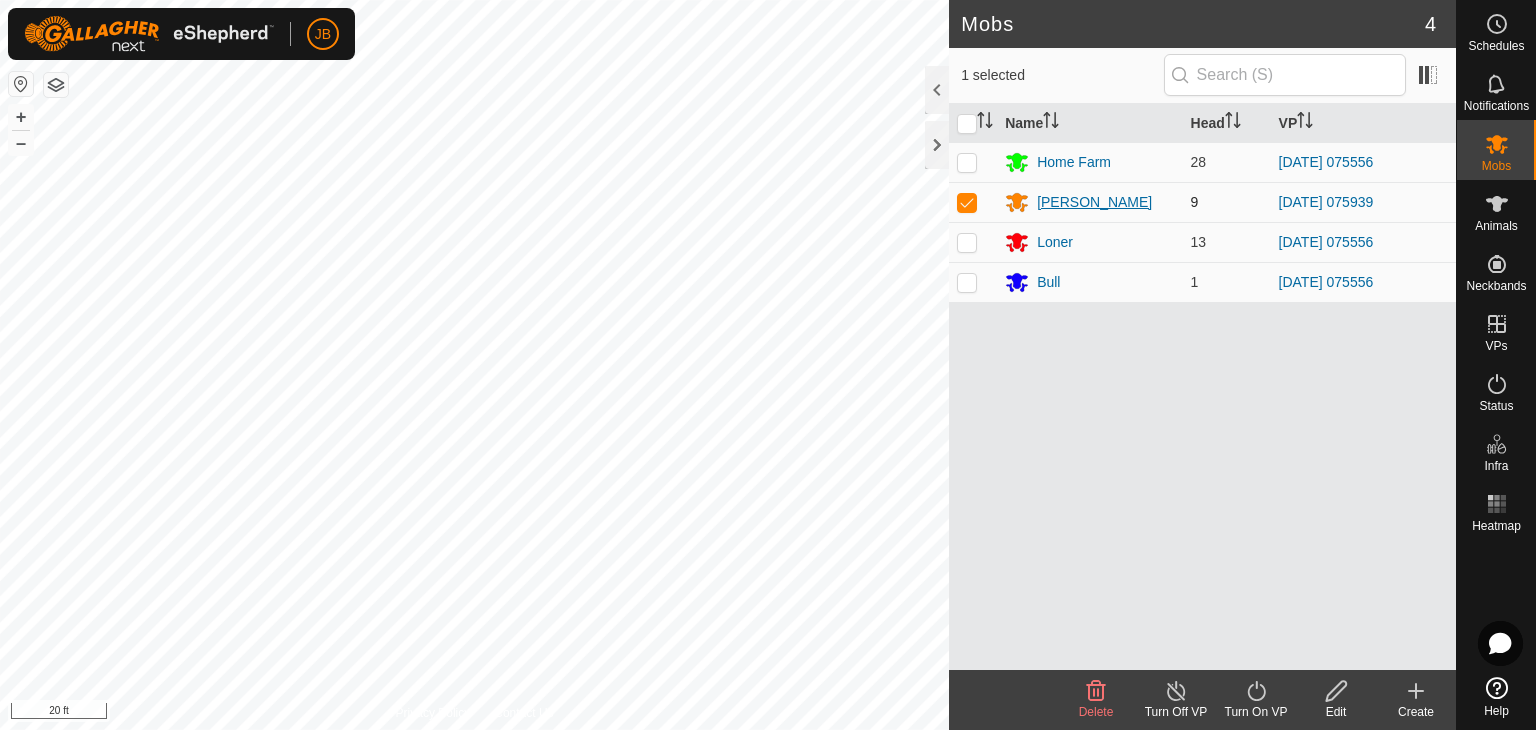 click on "[PERSON_NAME]" at bounding box center (1094, 202) 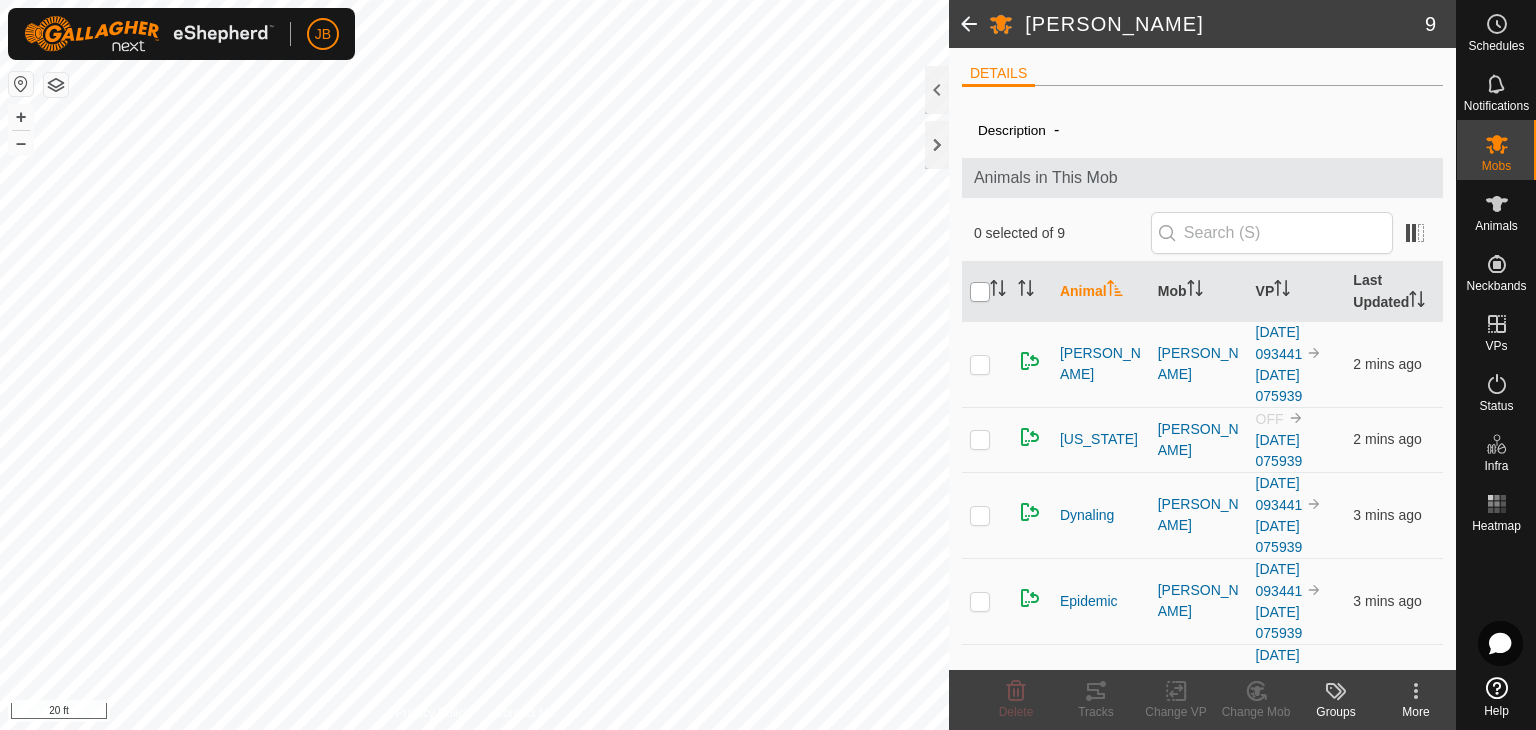 click at bounding box center (980, 292) 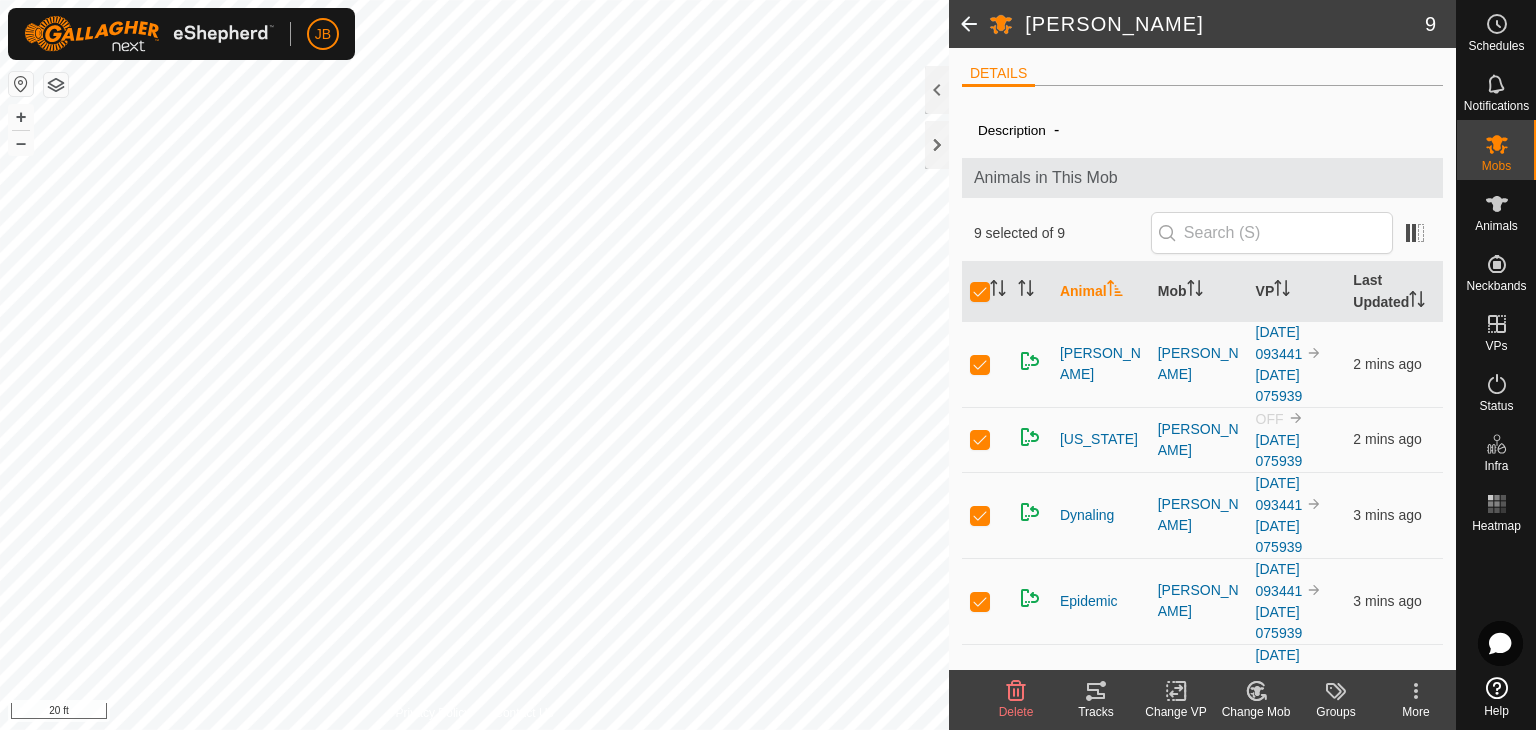 click 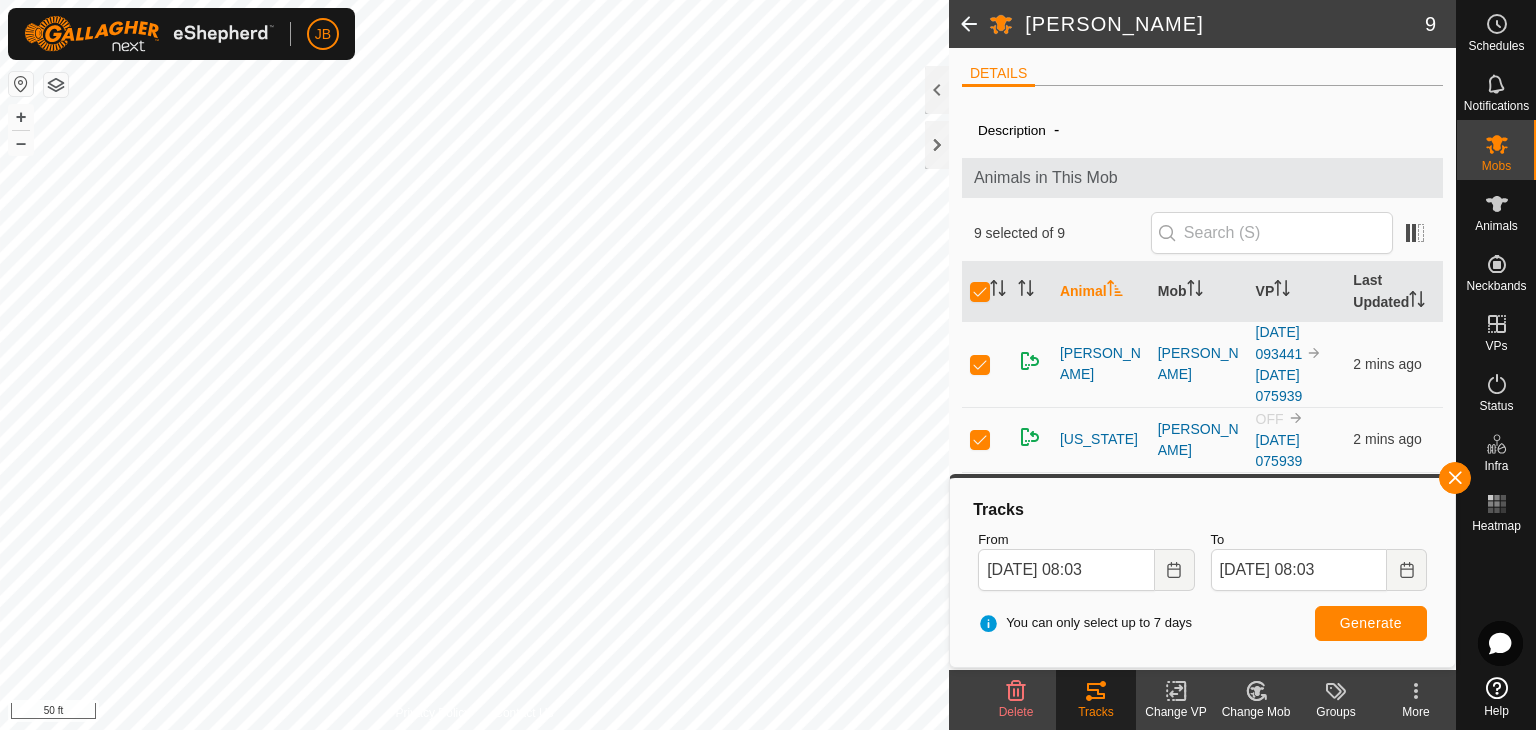 click at bounding box center (21, 84) 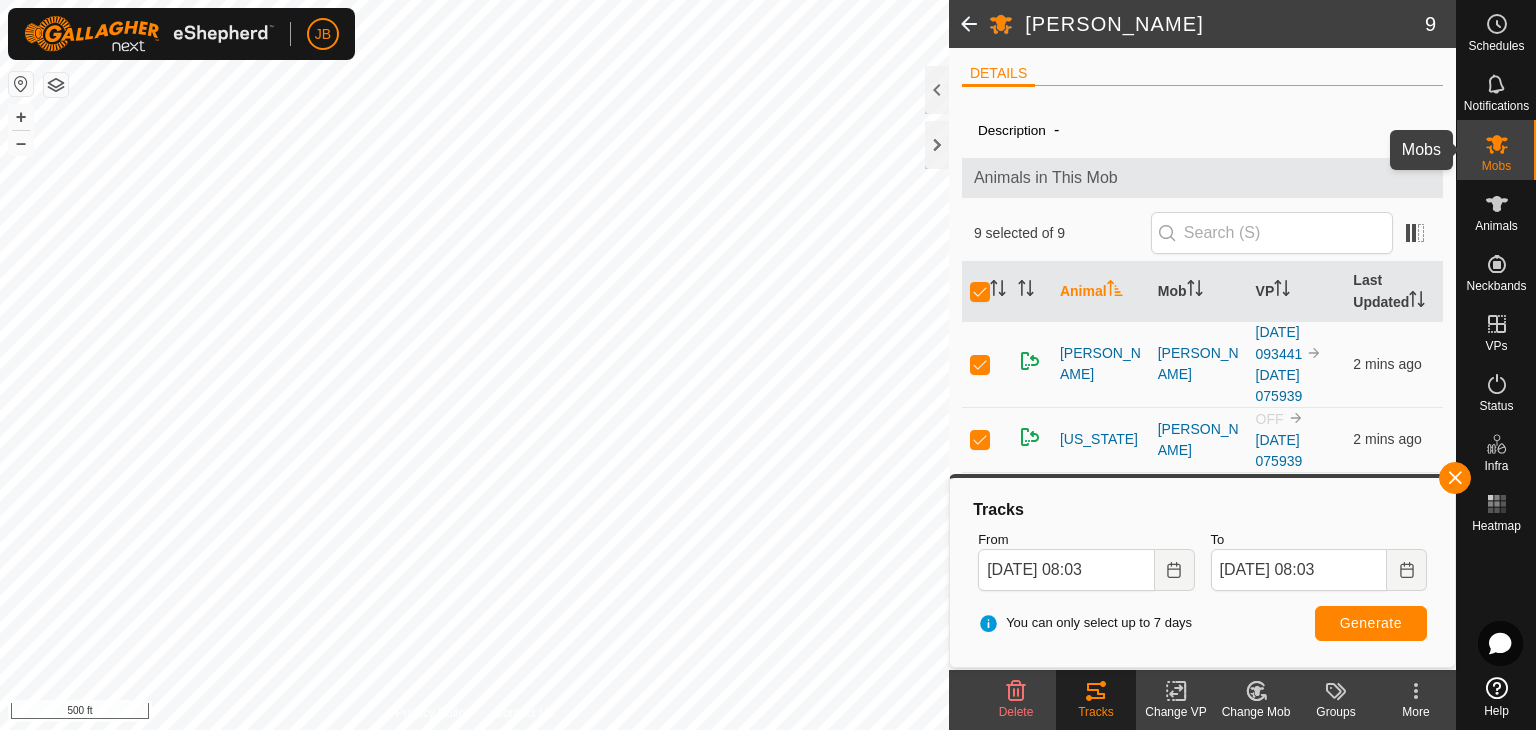 click 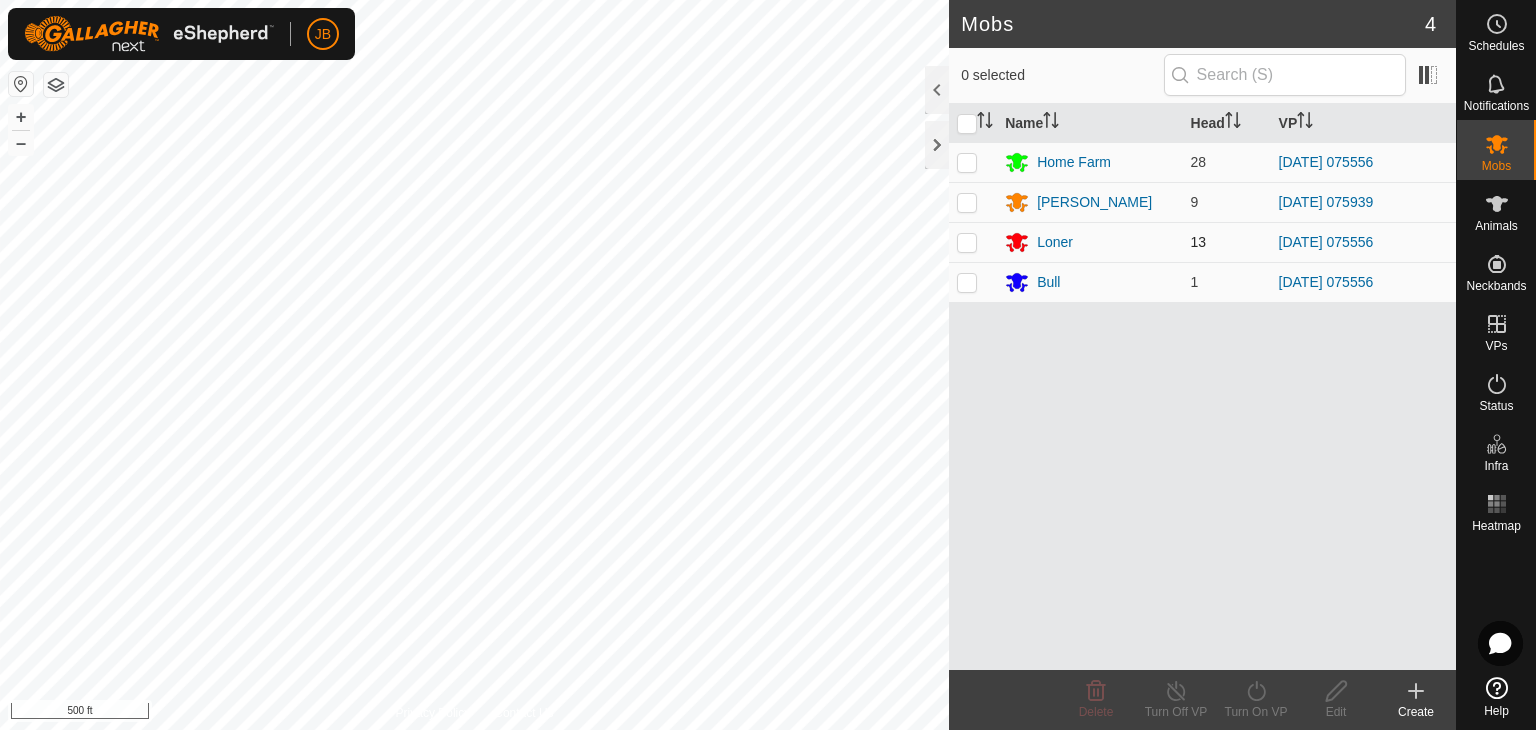click at bounding box center (967, 242) 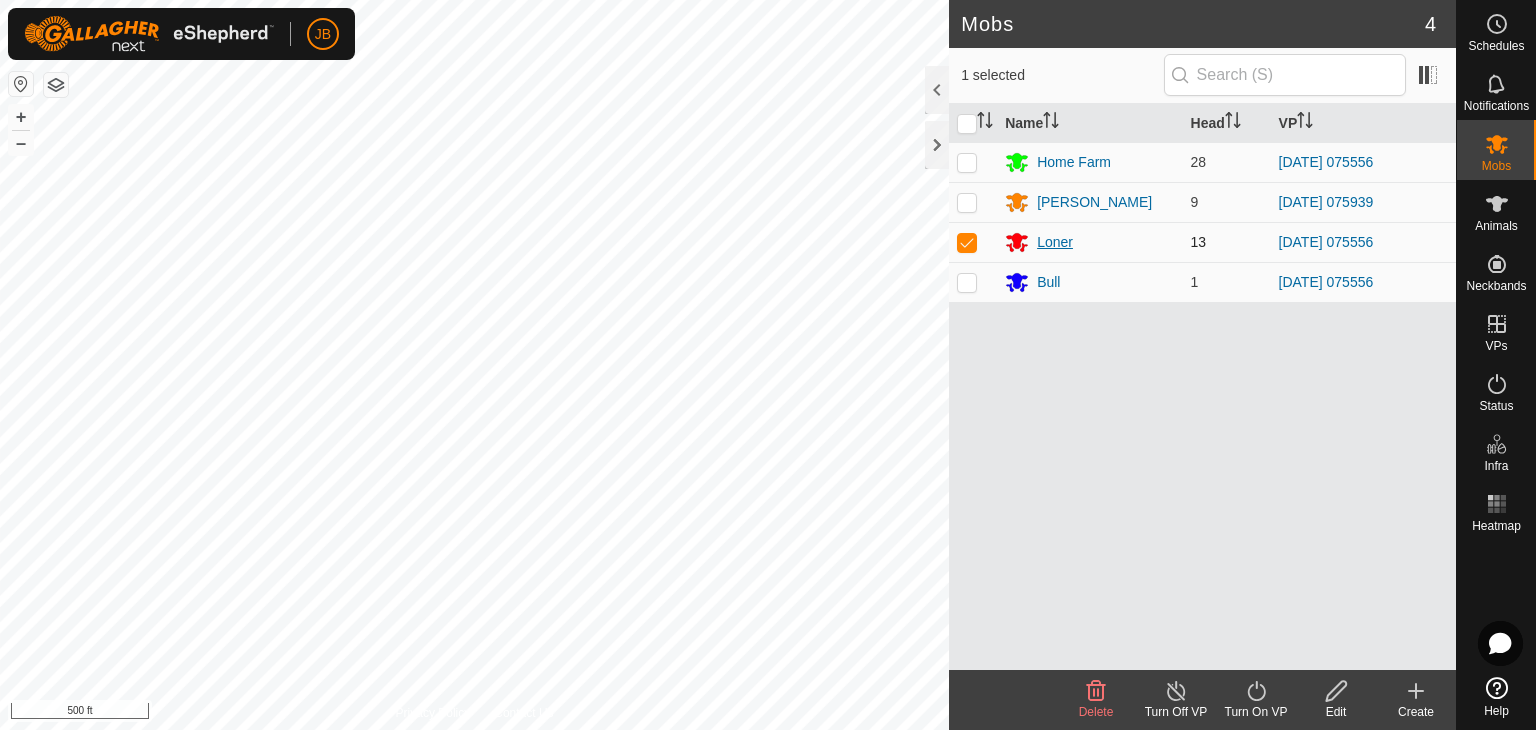 click on "Loner" at bounding box center [1055, 242] 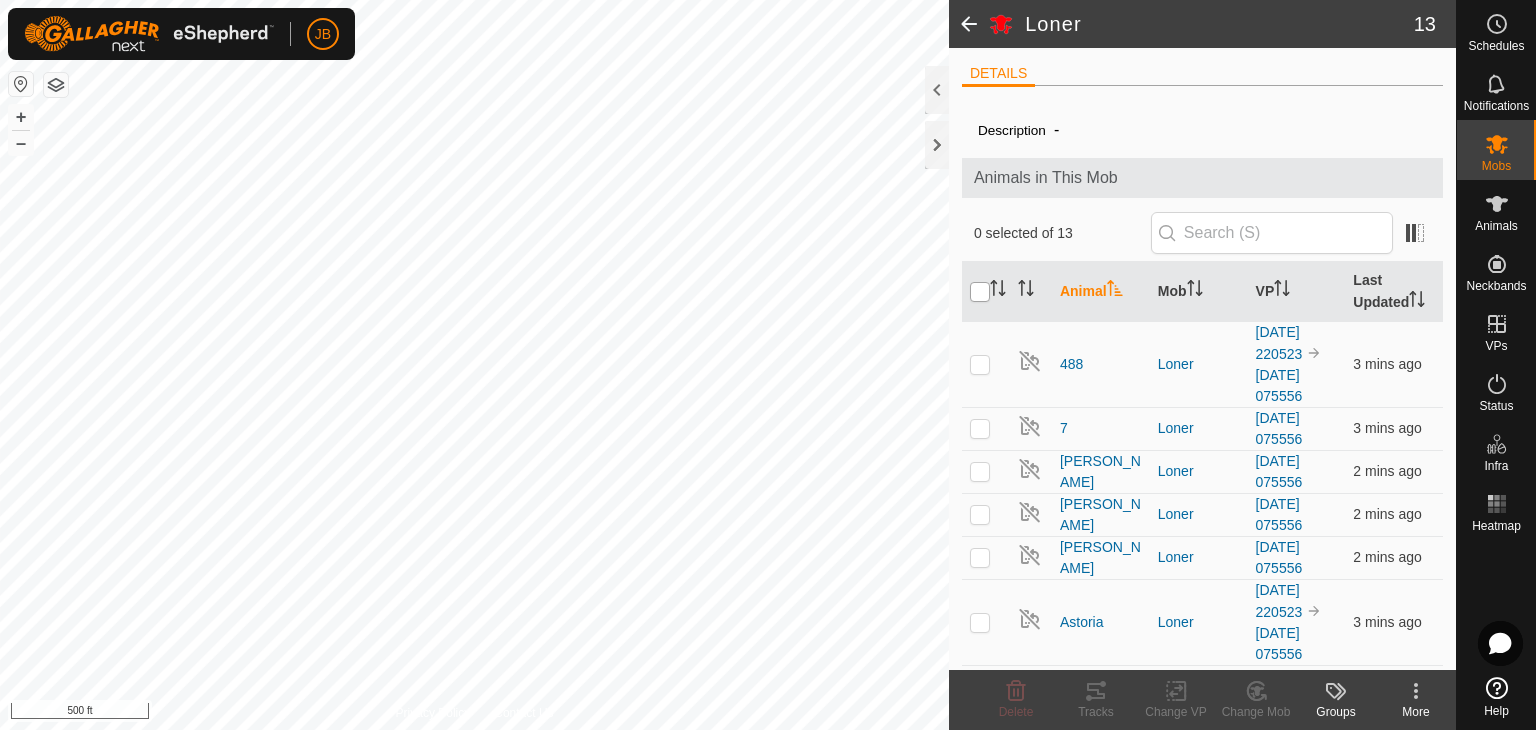 click at bounding box center [980, 292] 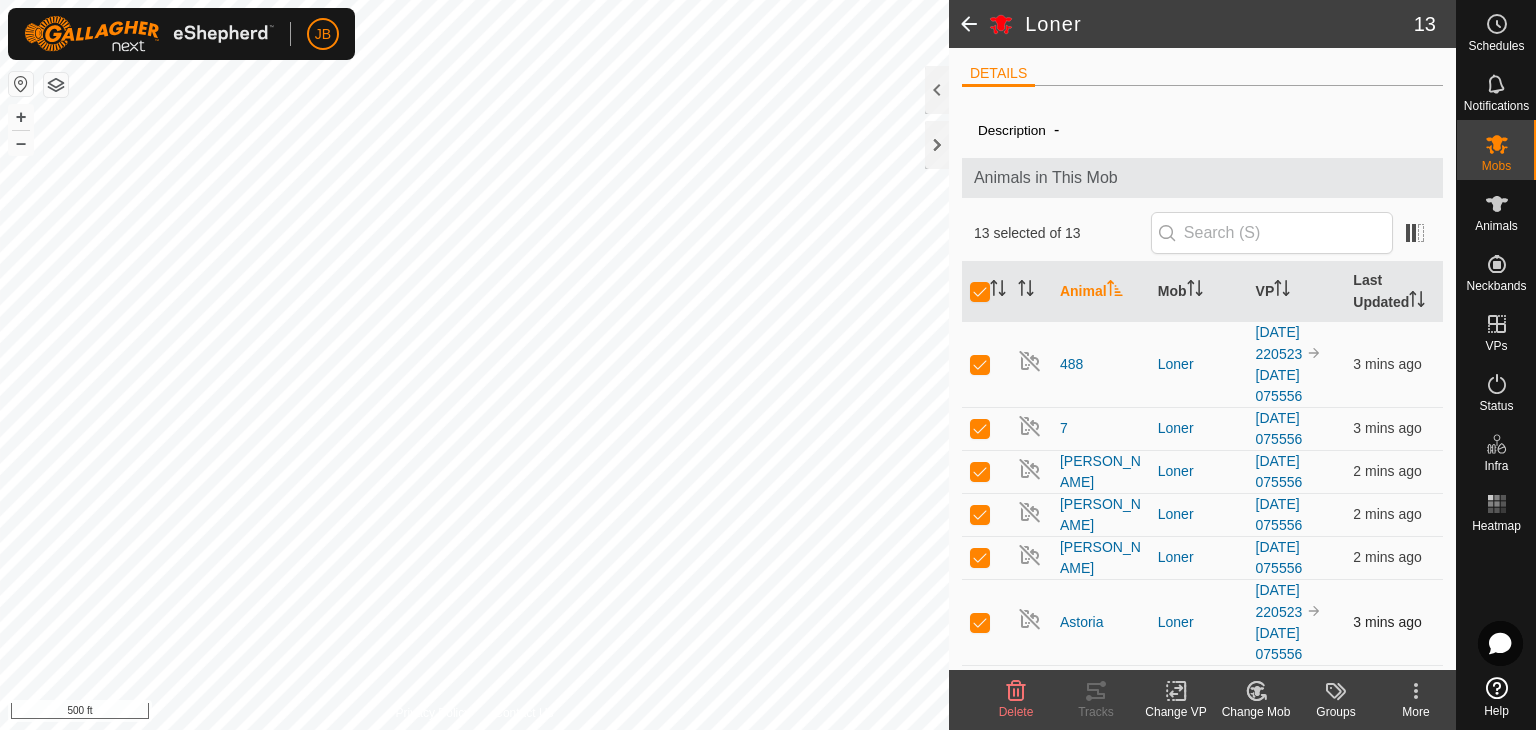 click at bounding box center (980, 622) 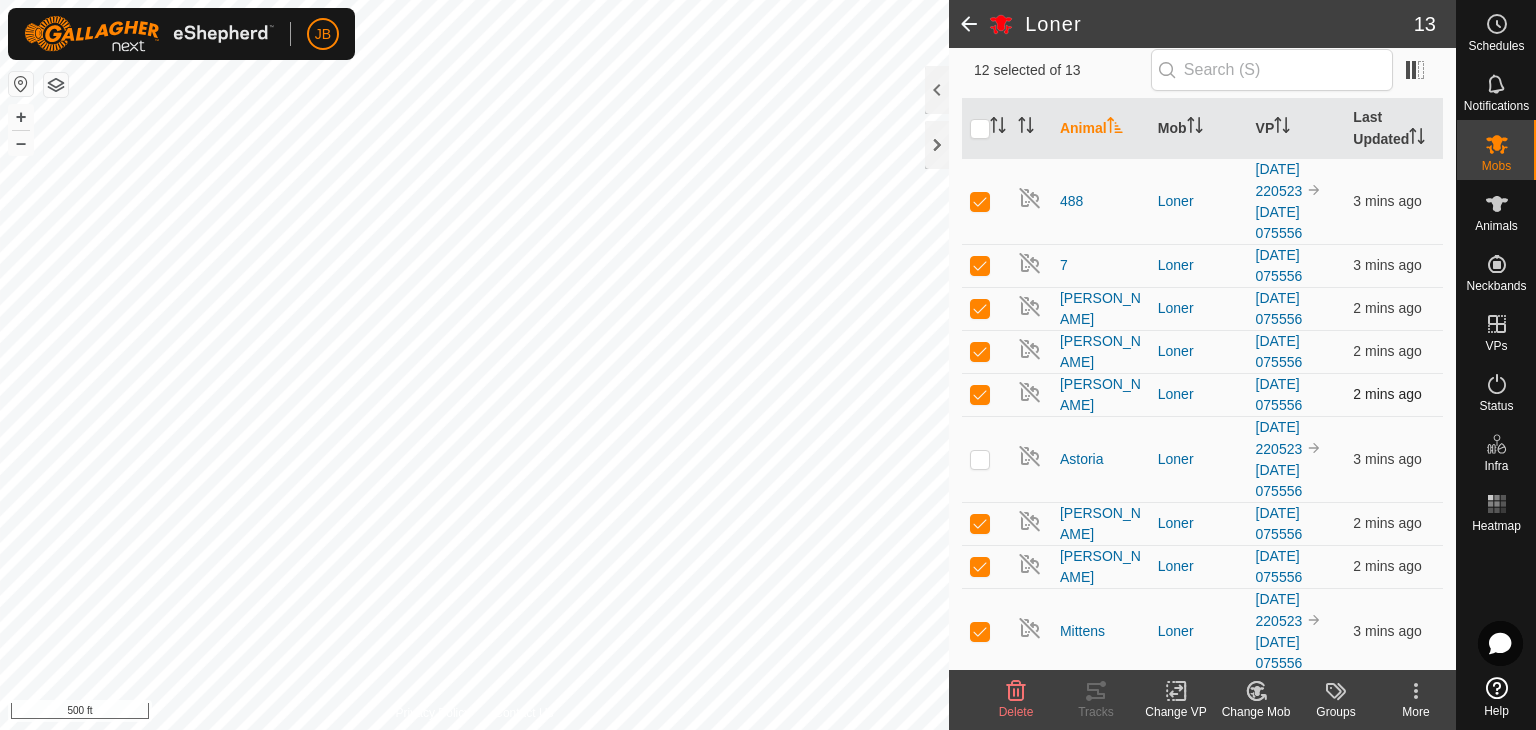scroll, scrollTop: 164, scrollLeft: 0, axis: vertical 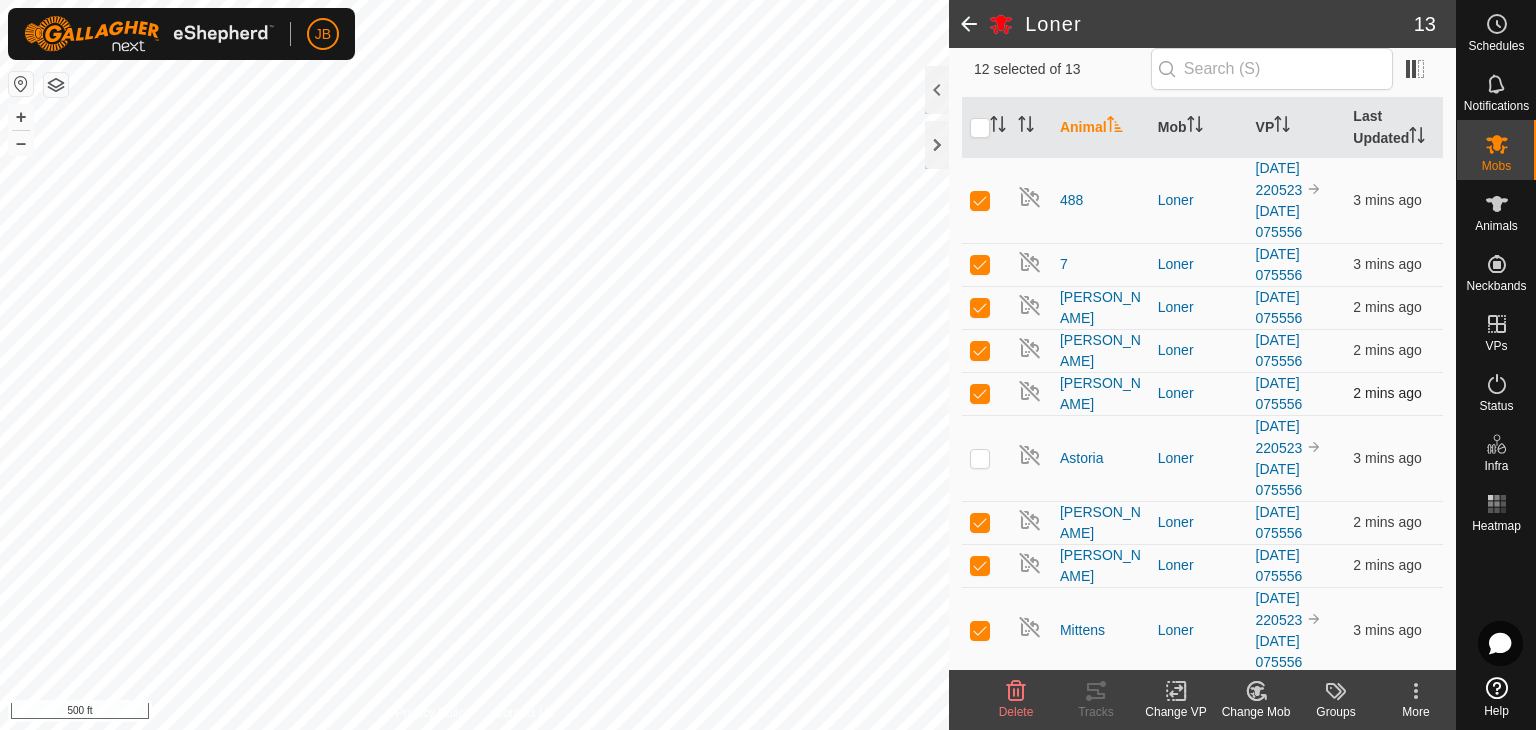 click at bounding box center (980, 565) 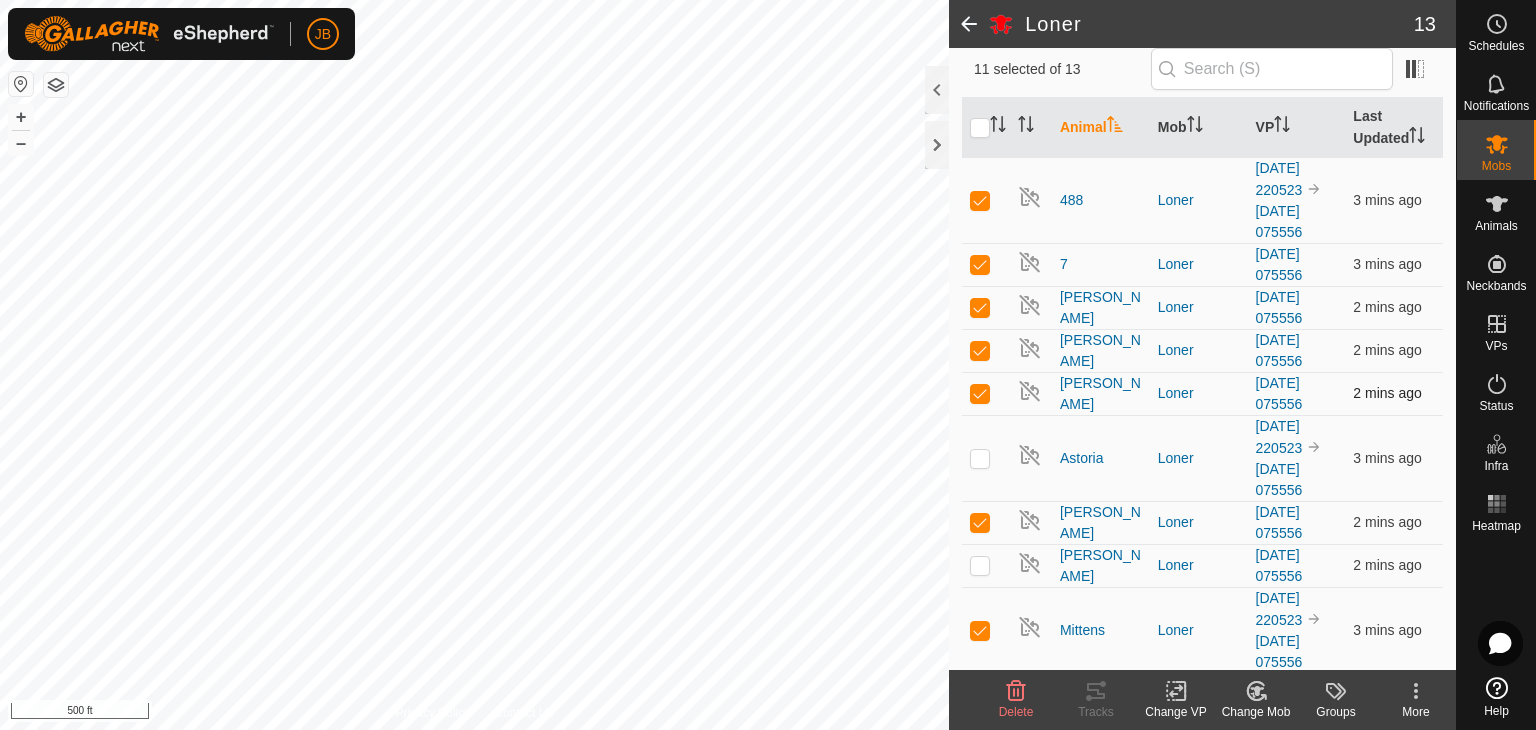 click at bounding box center [980, 565] 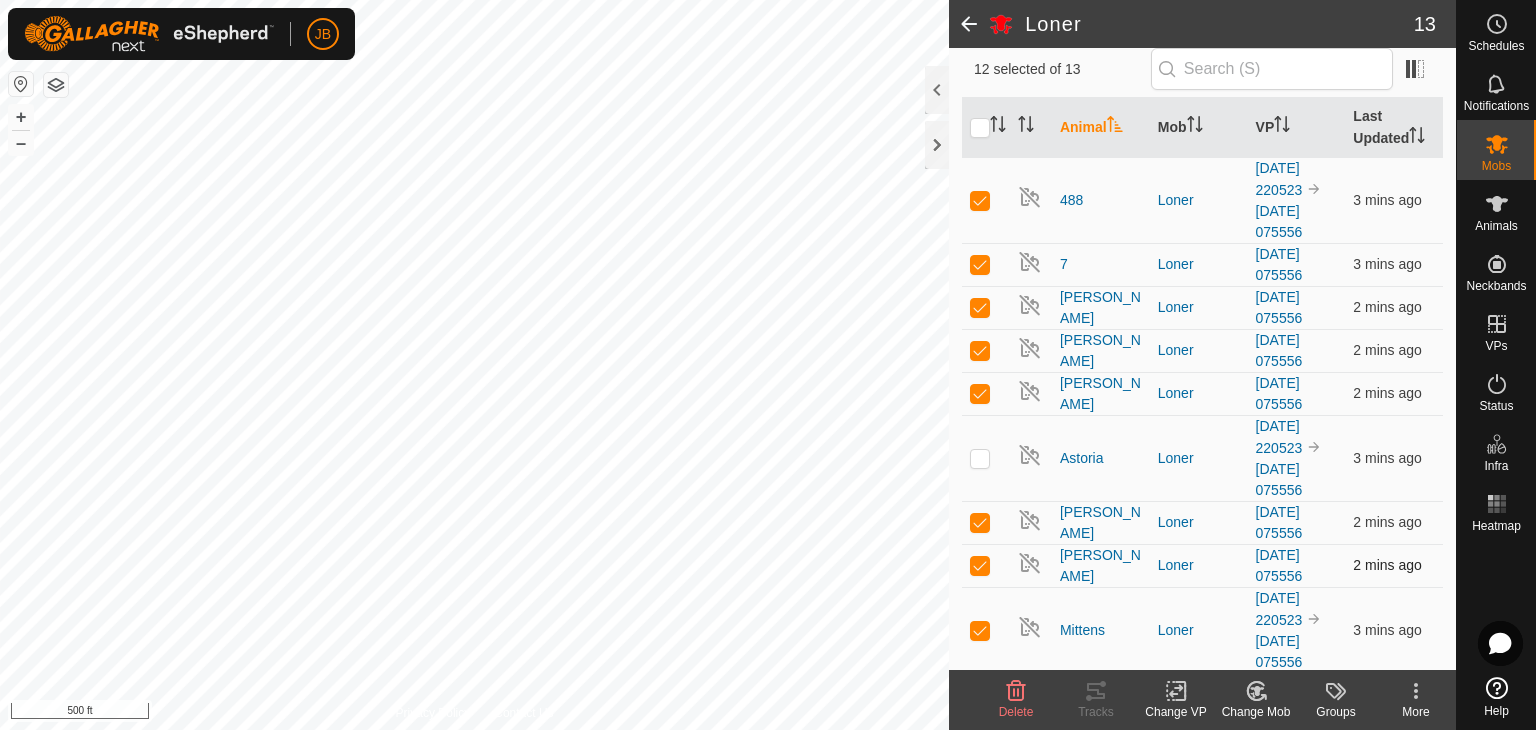 click at bounding box center (980, 565) 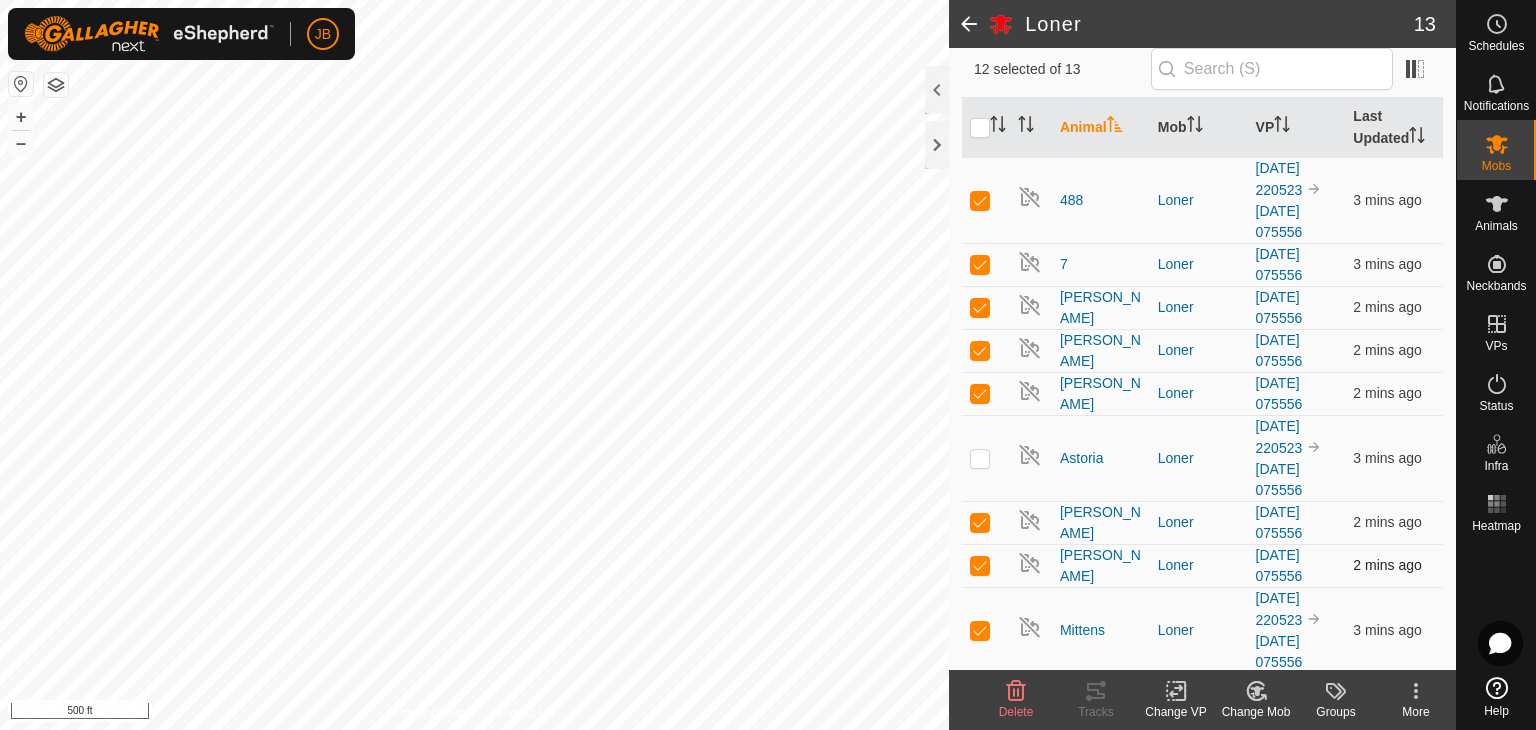 checkbox on "false" 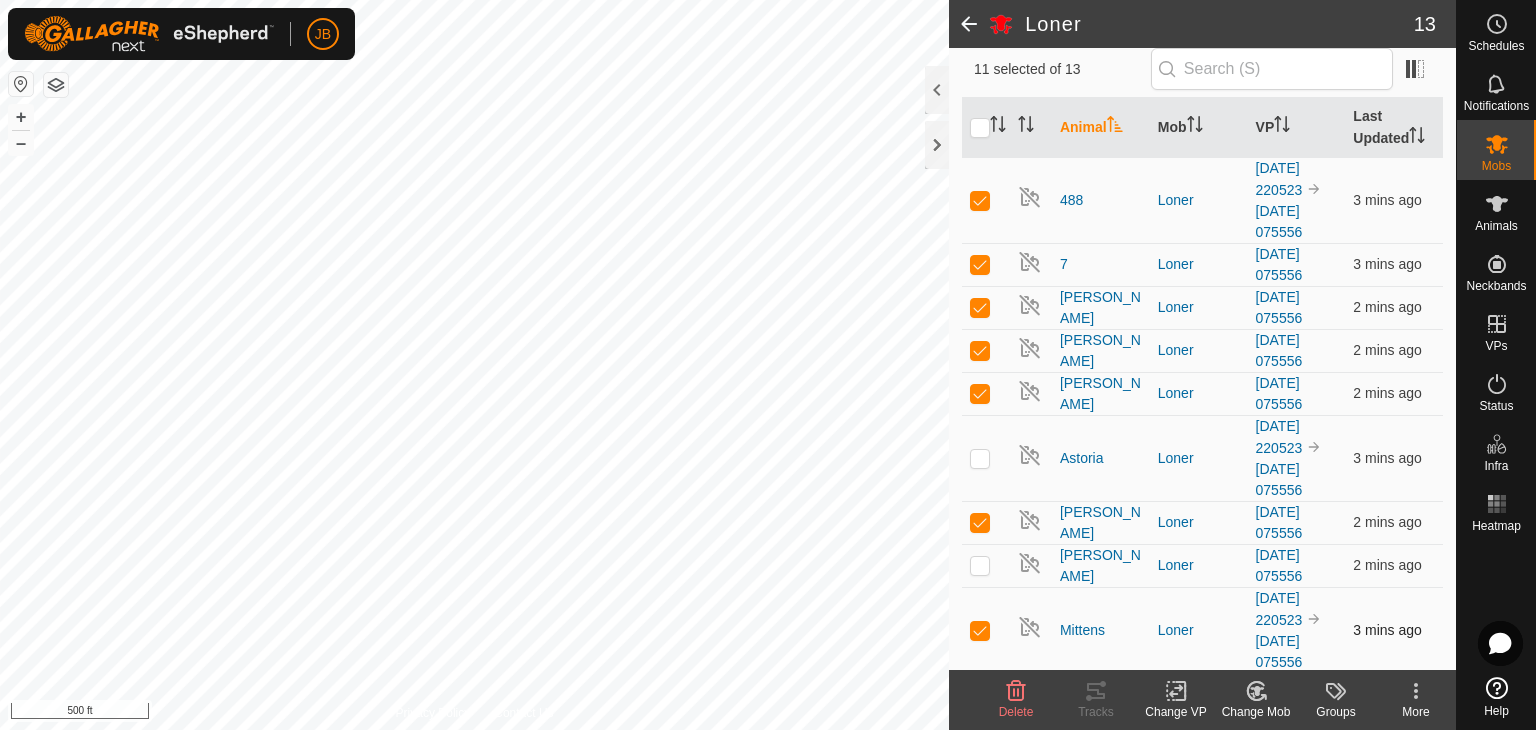 click at bounding box center [980, 630] 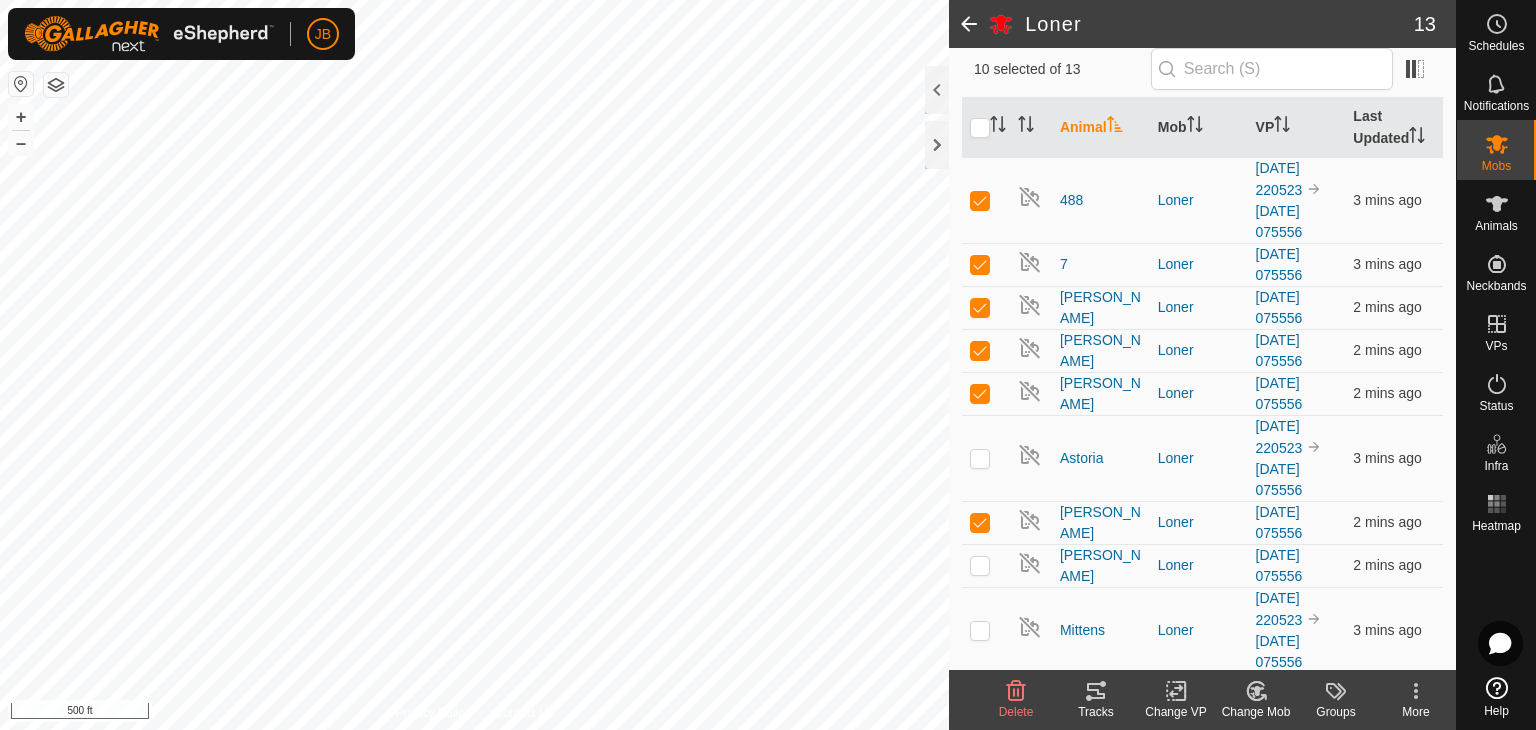 click 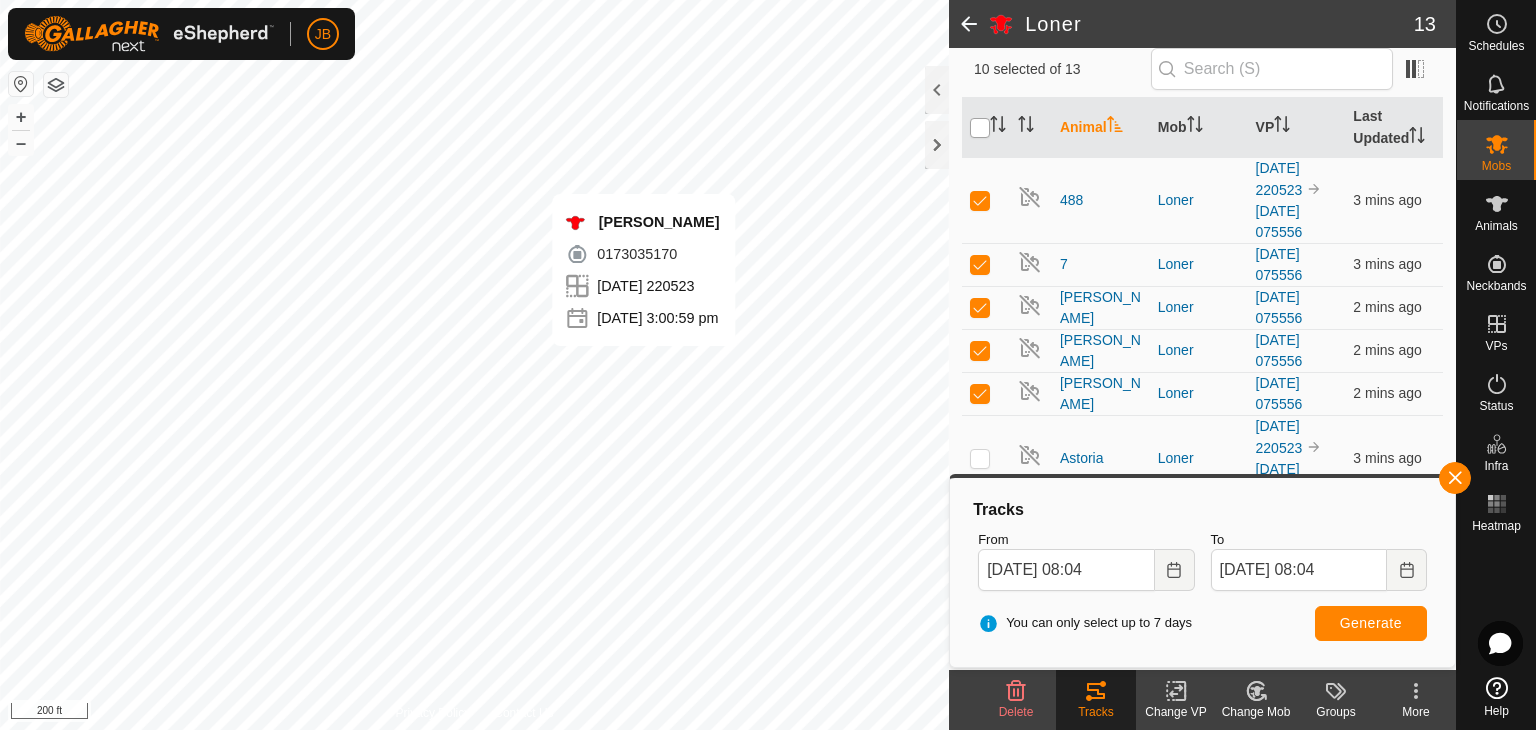 click at bounding box center [980, 128] 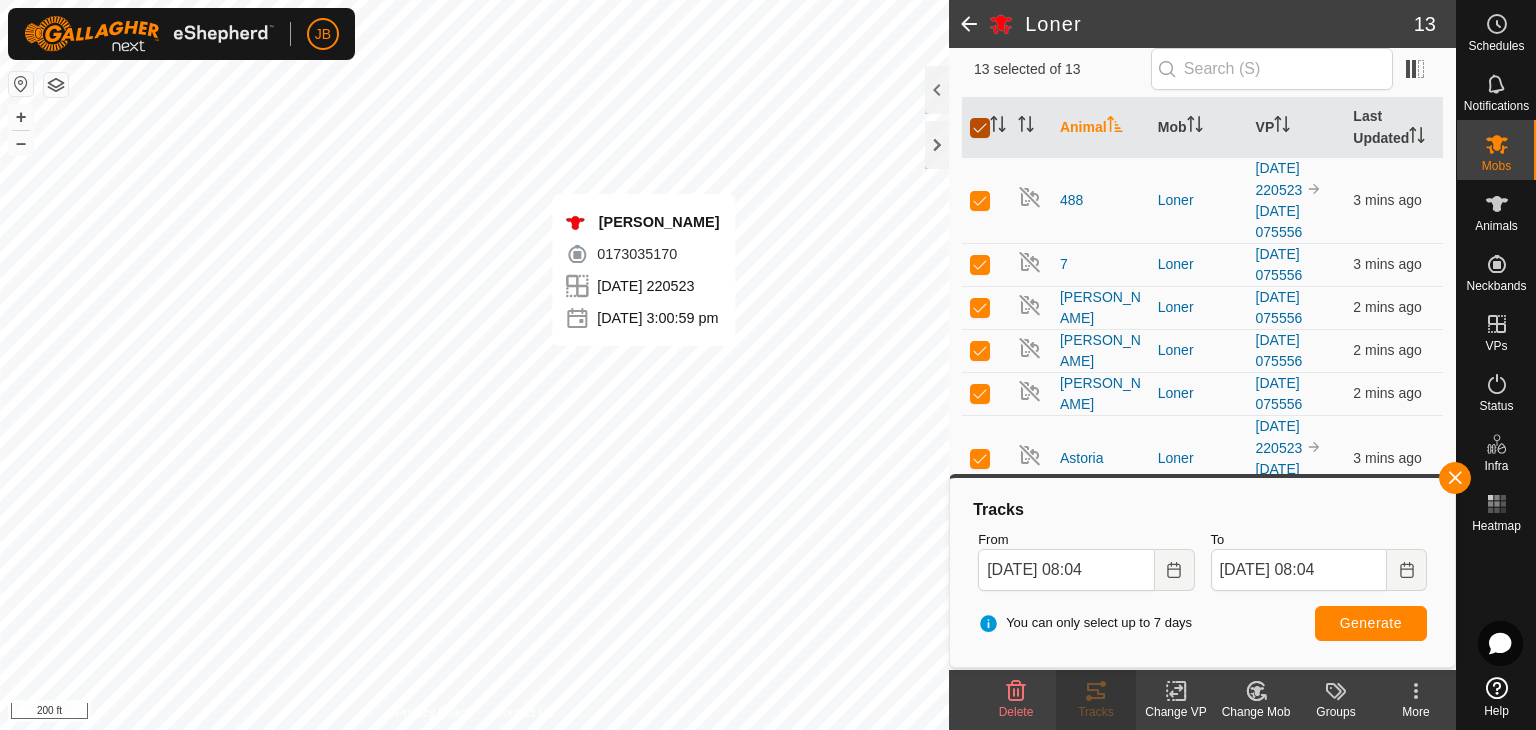 click at bounding box center [980, 128] 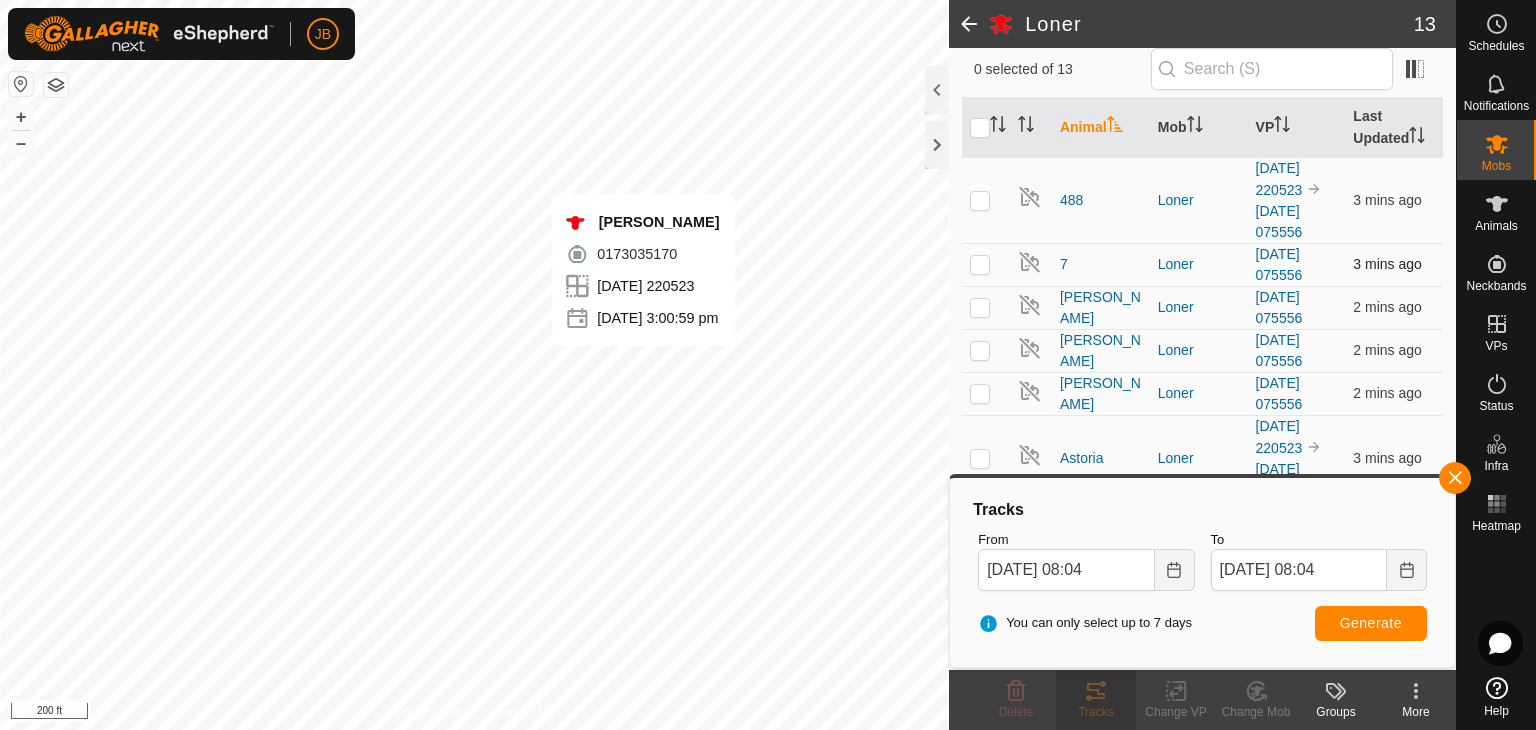 click at bounding box center [980, 264] 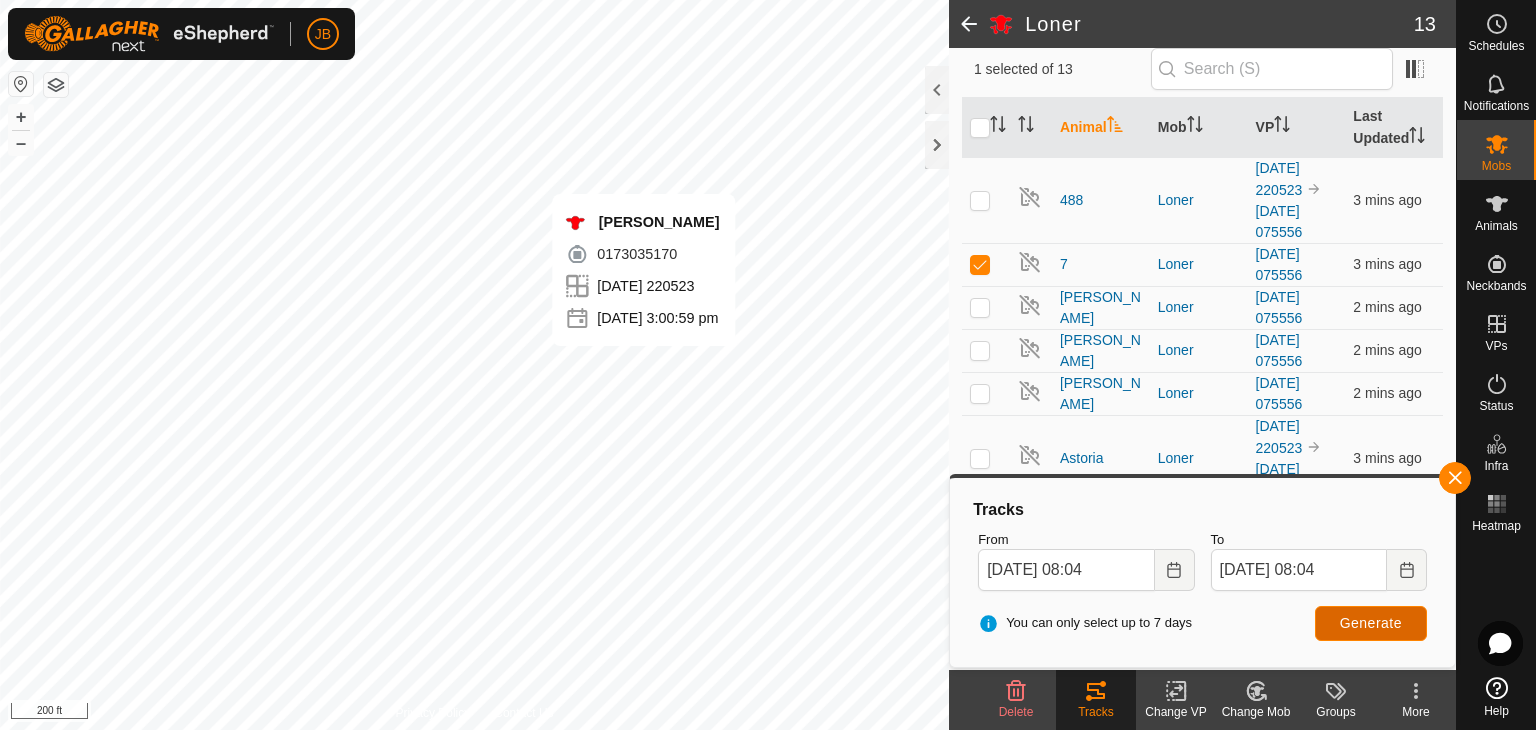 click on "Generate" at bounding box center [1371, 623] 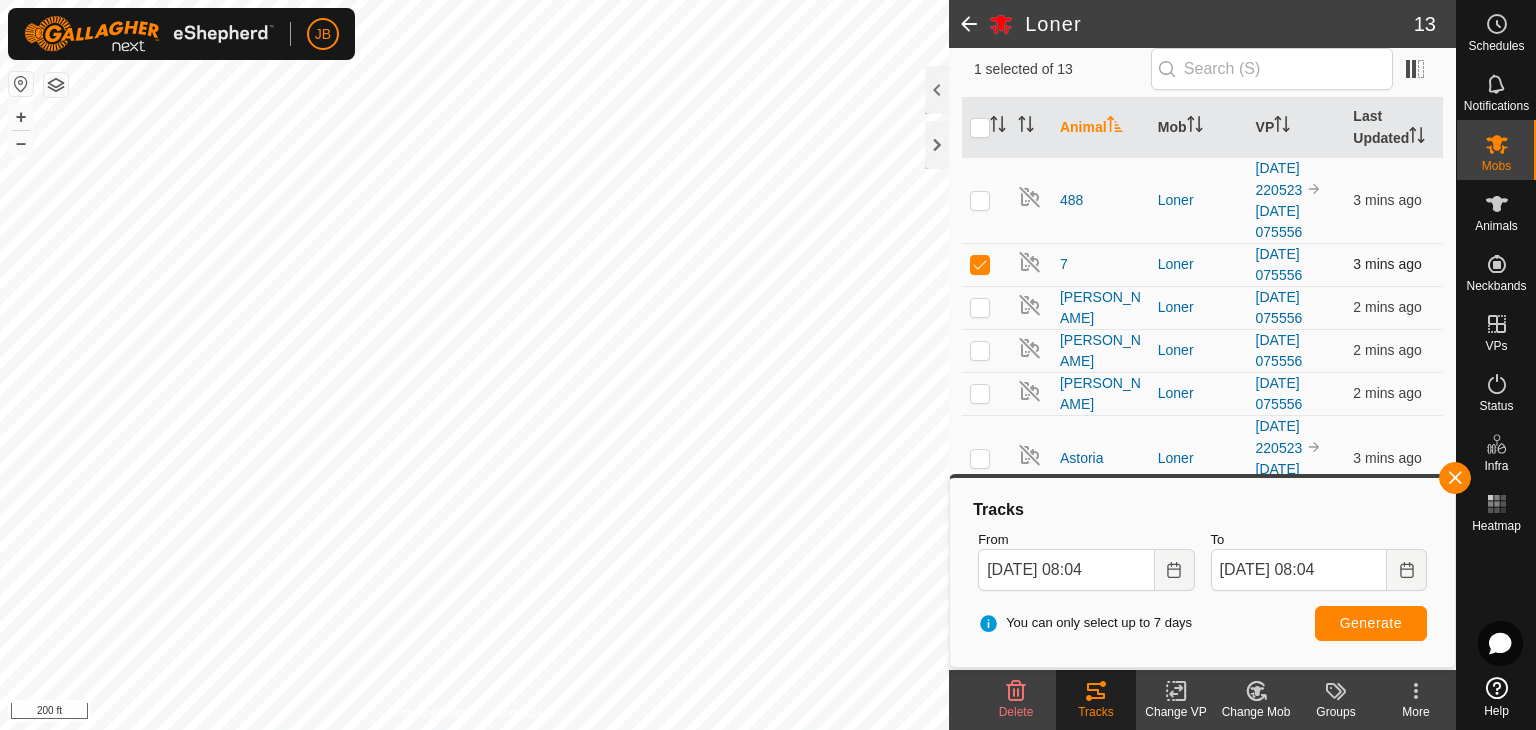 click at bounding box center (980, 264) 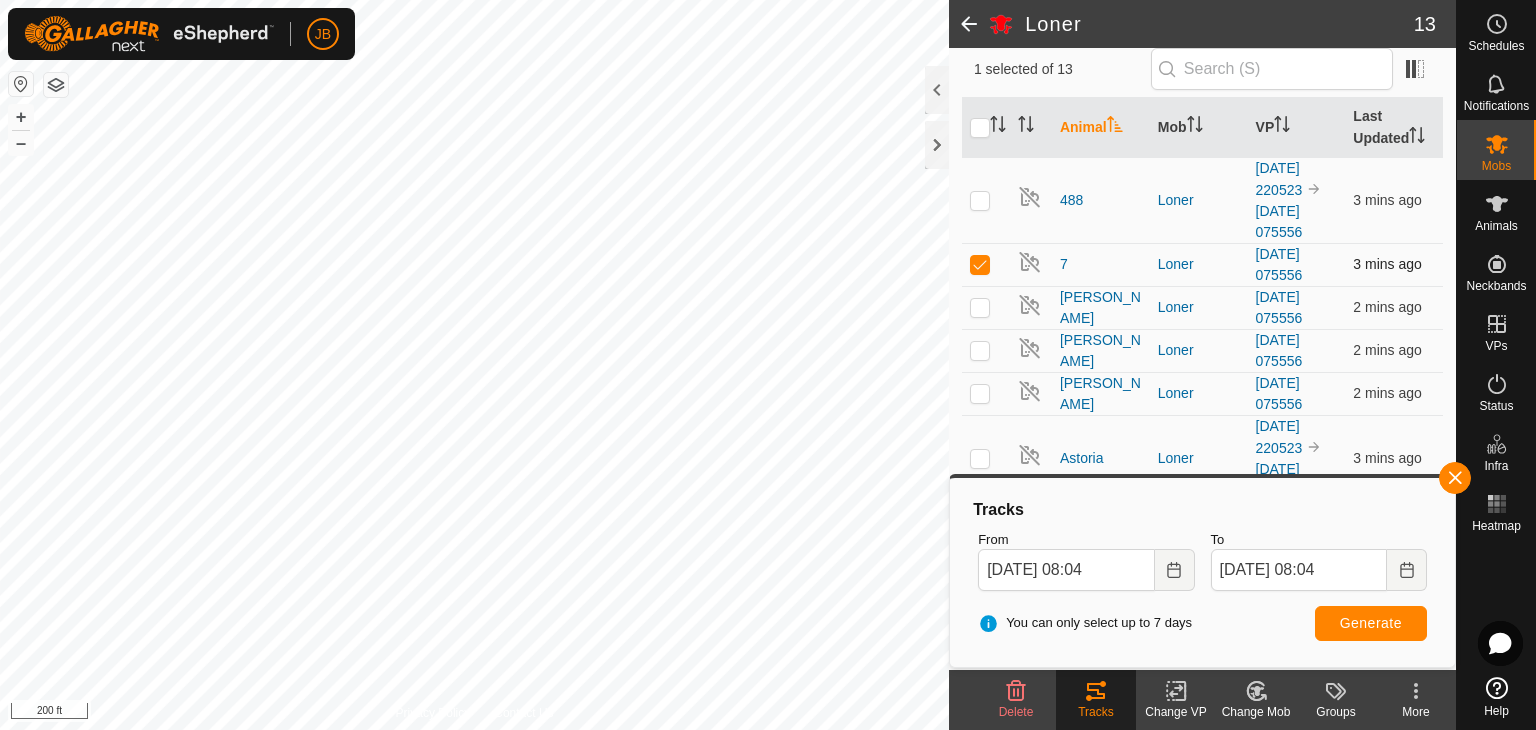 checkbox on "false" 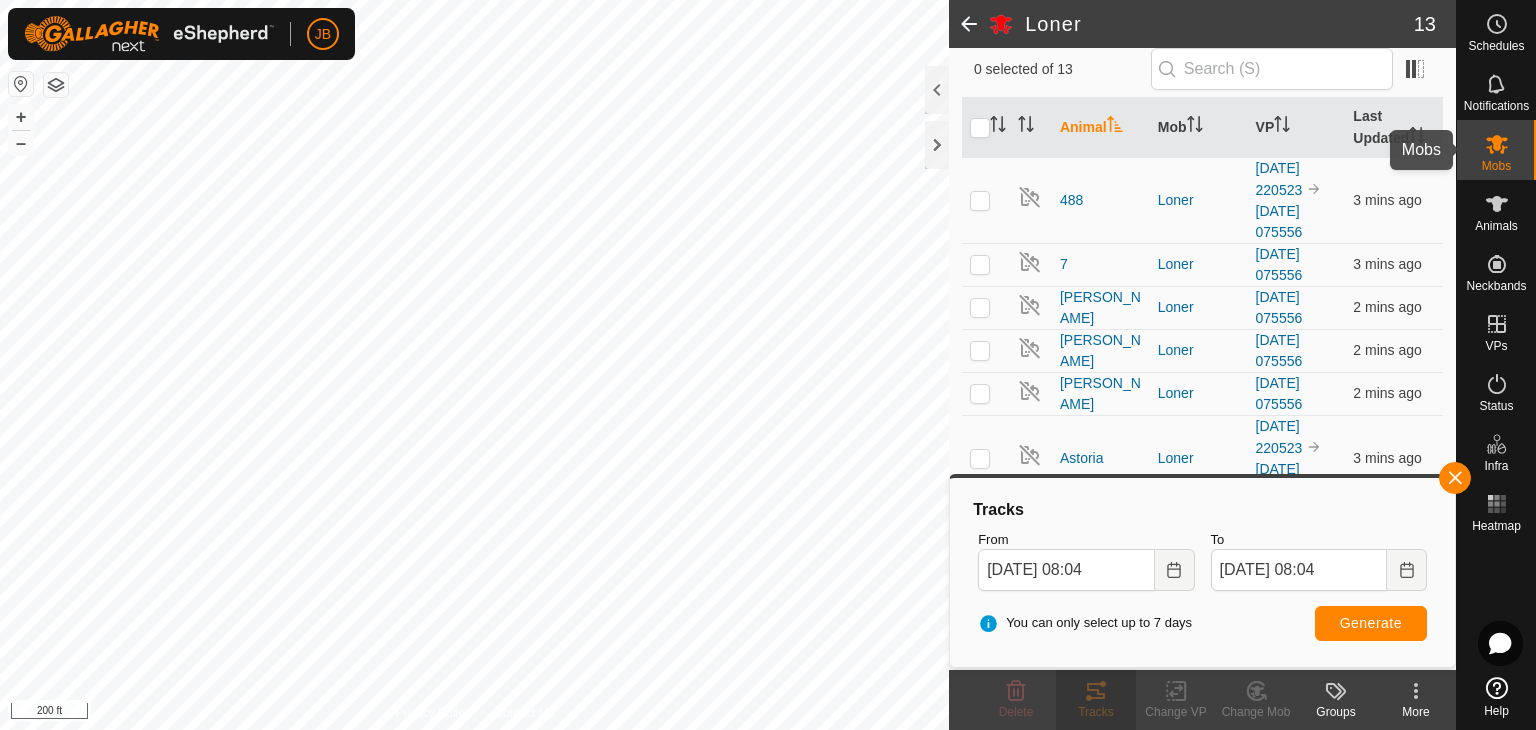 click 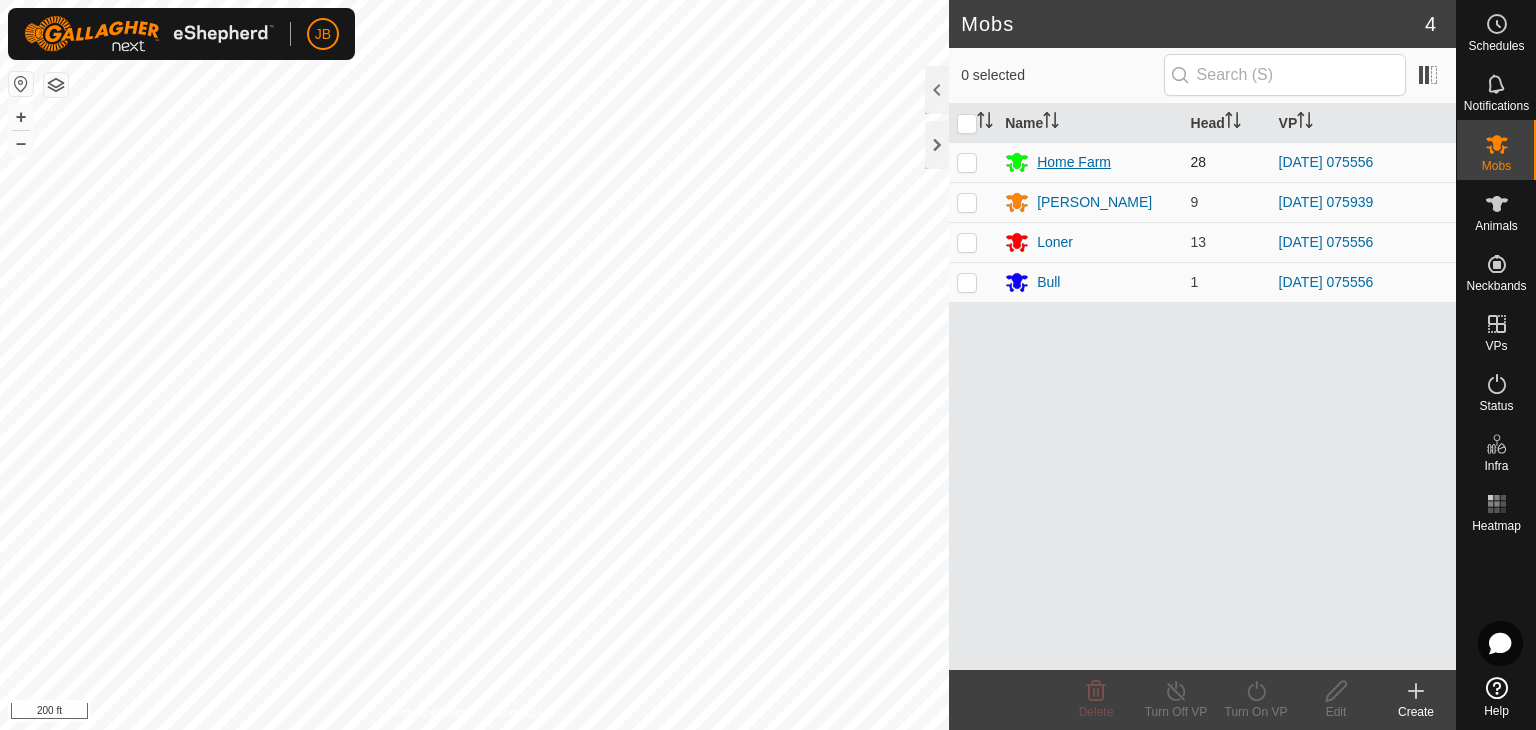 click on "Home Farm" at bounding box center (1074, 162) 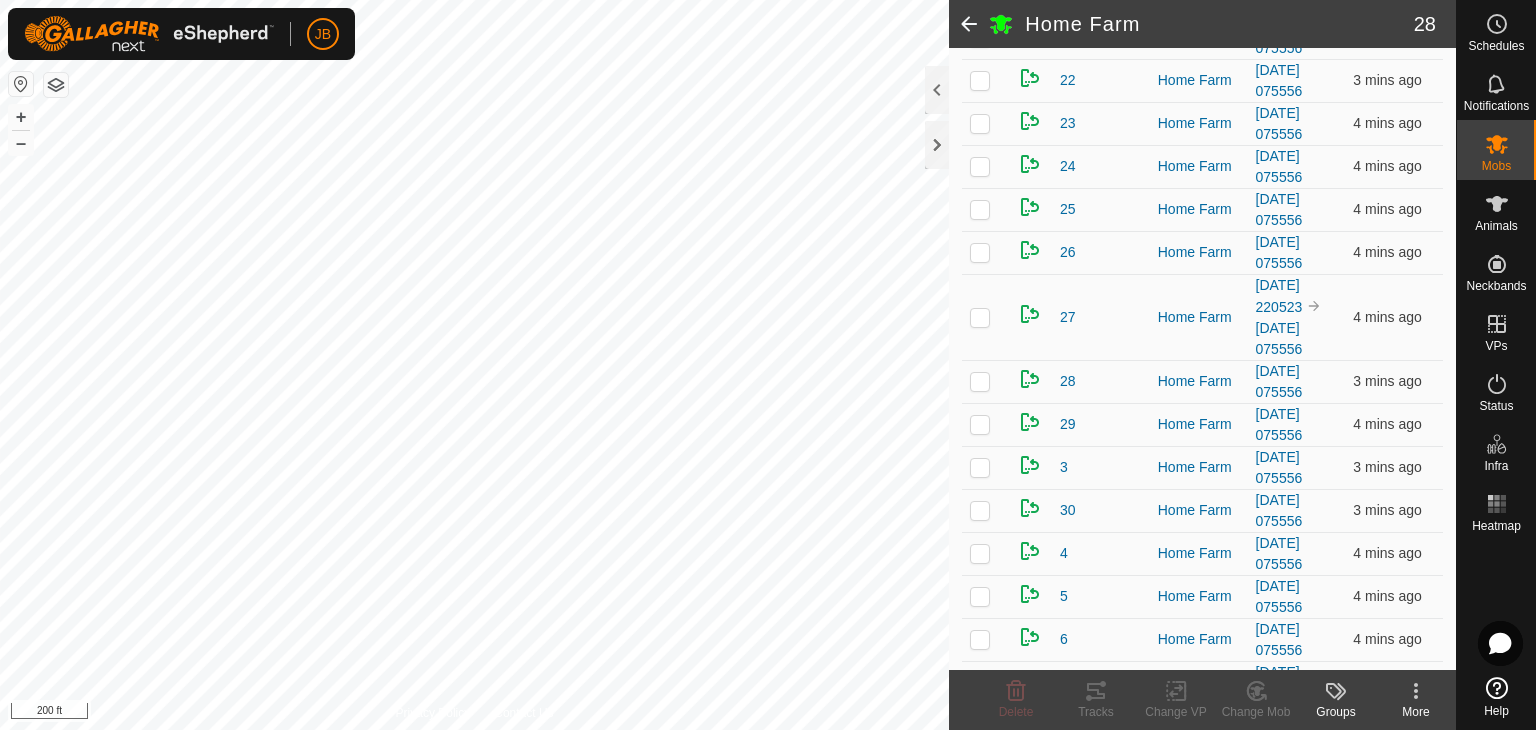 scroll, scrollTop: 977, scrollLeft: 0, axis: vertical 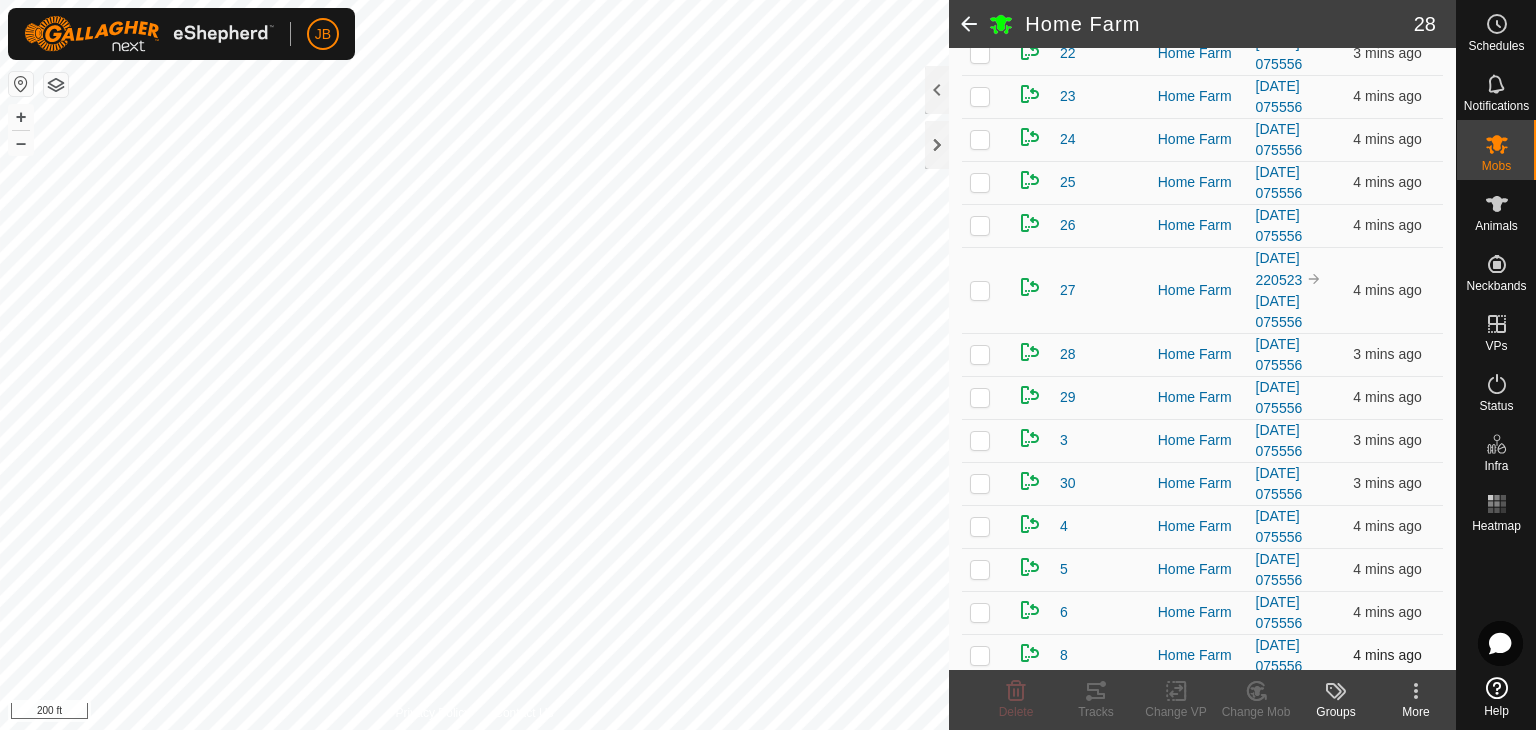 click at bounding box center [980, 655] 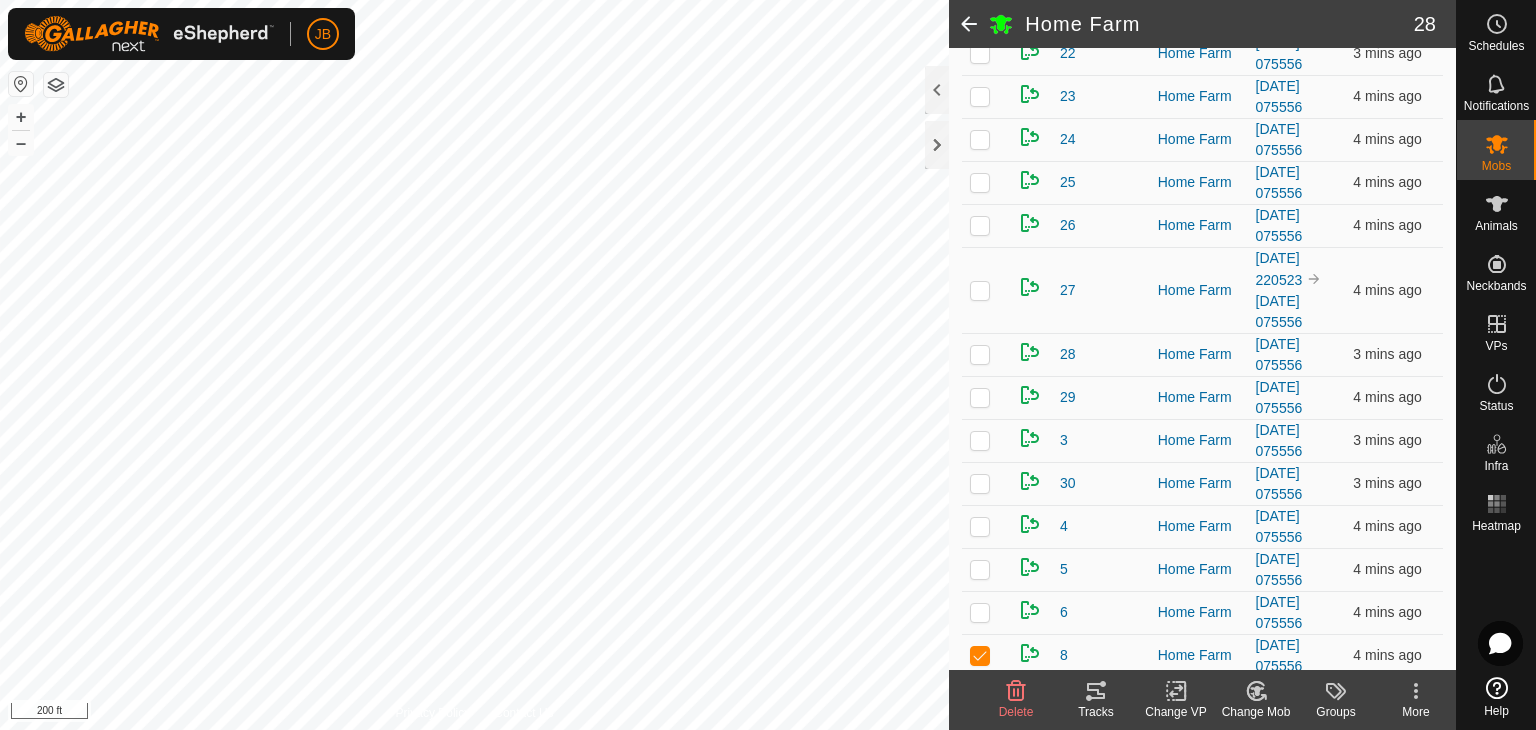 click 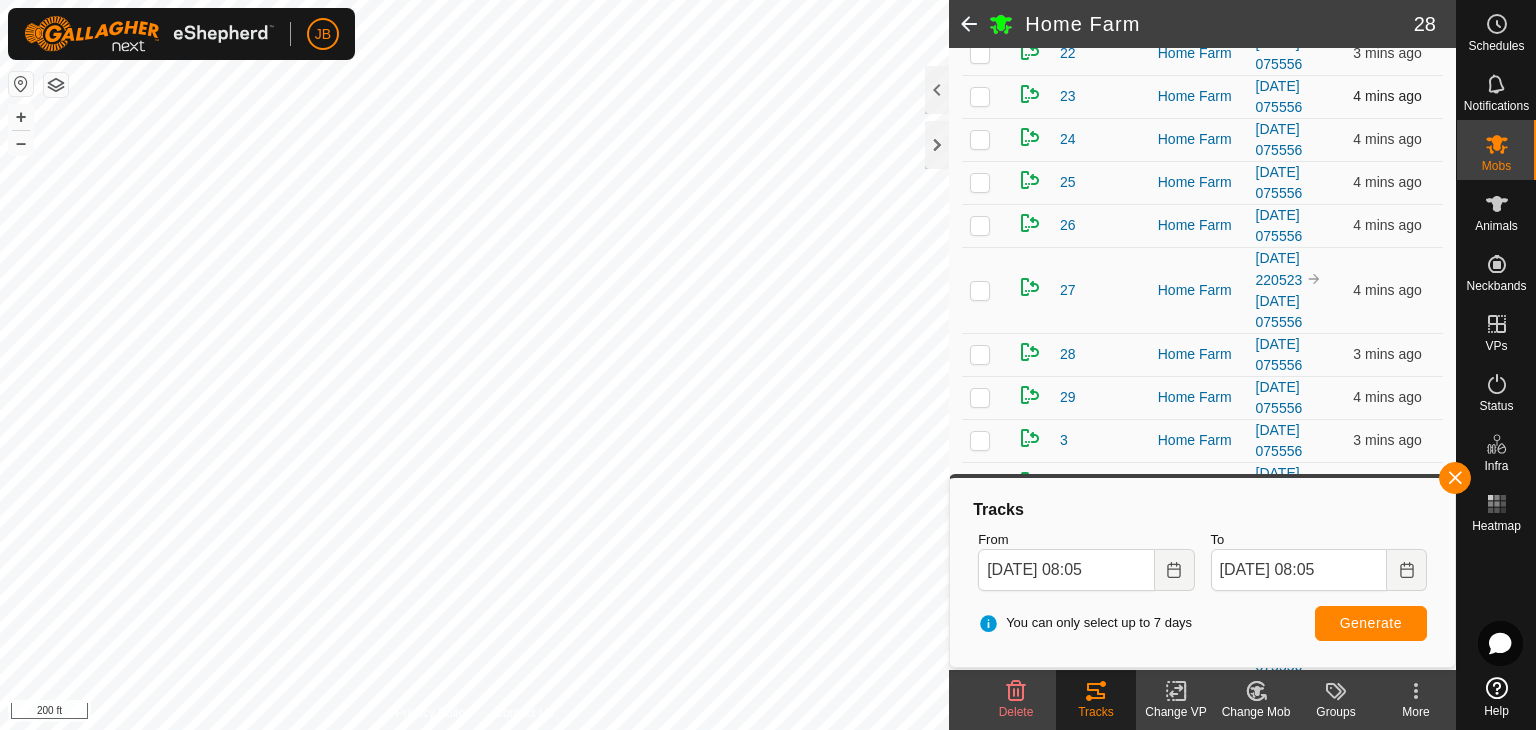 click at bounding box center (980, 96) 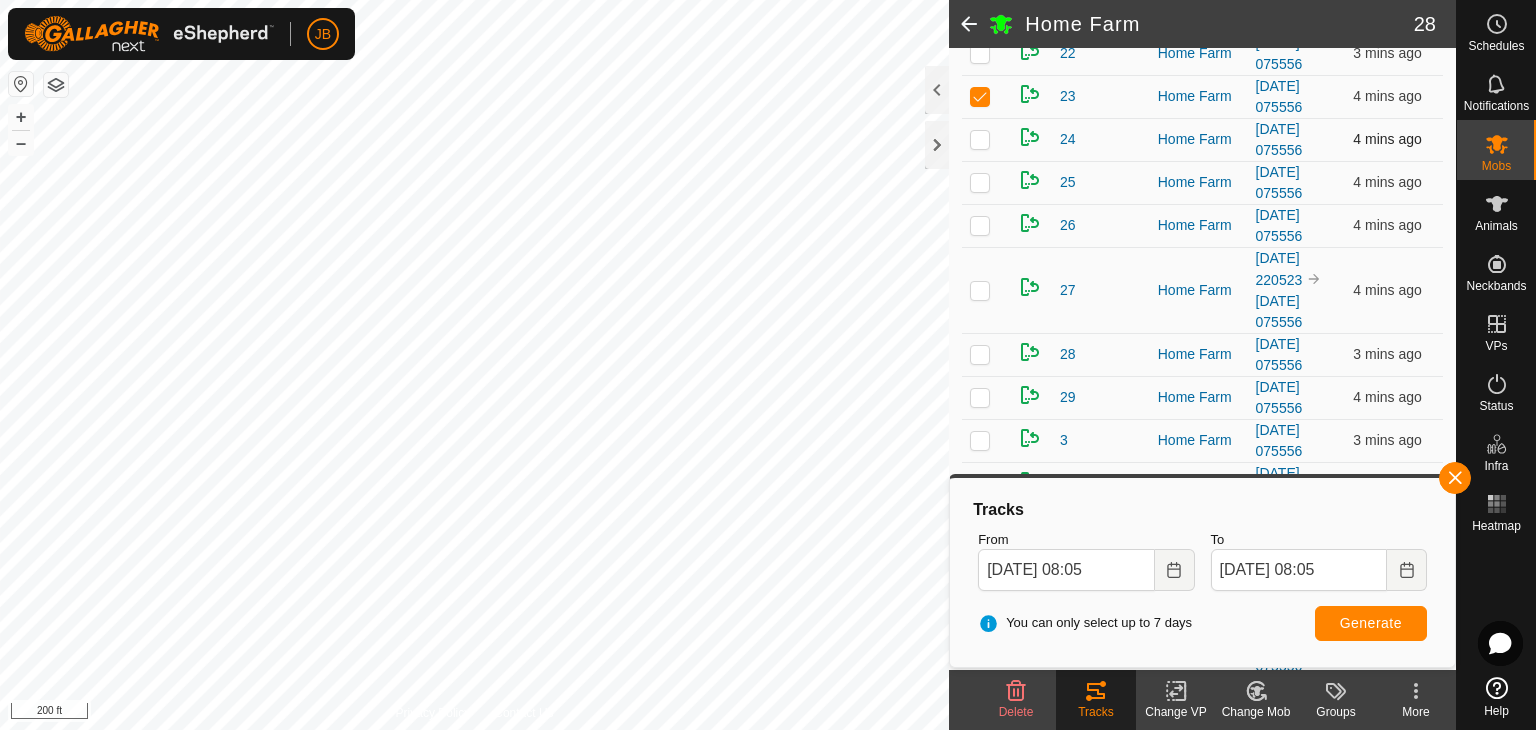 click at bounding box center [980, 139] 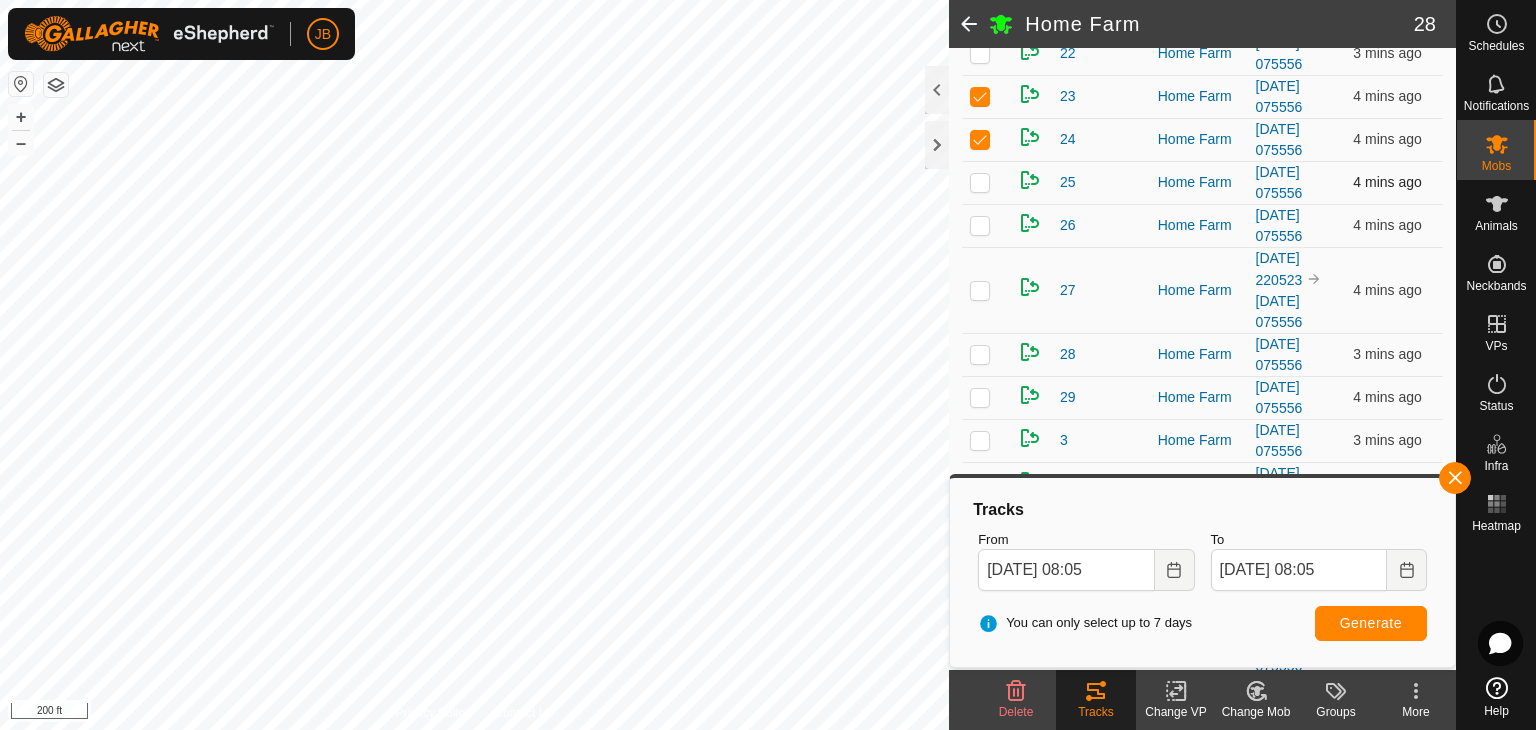 click at bounding box center [980, 182] 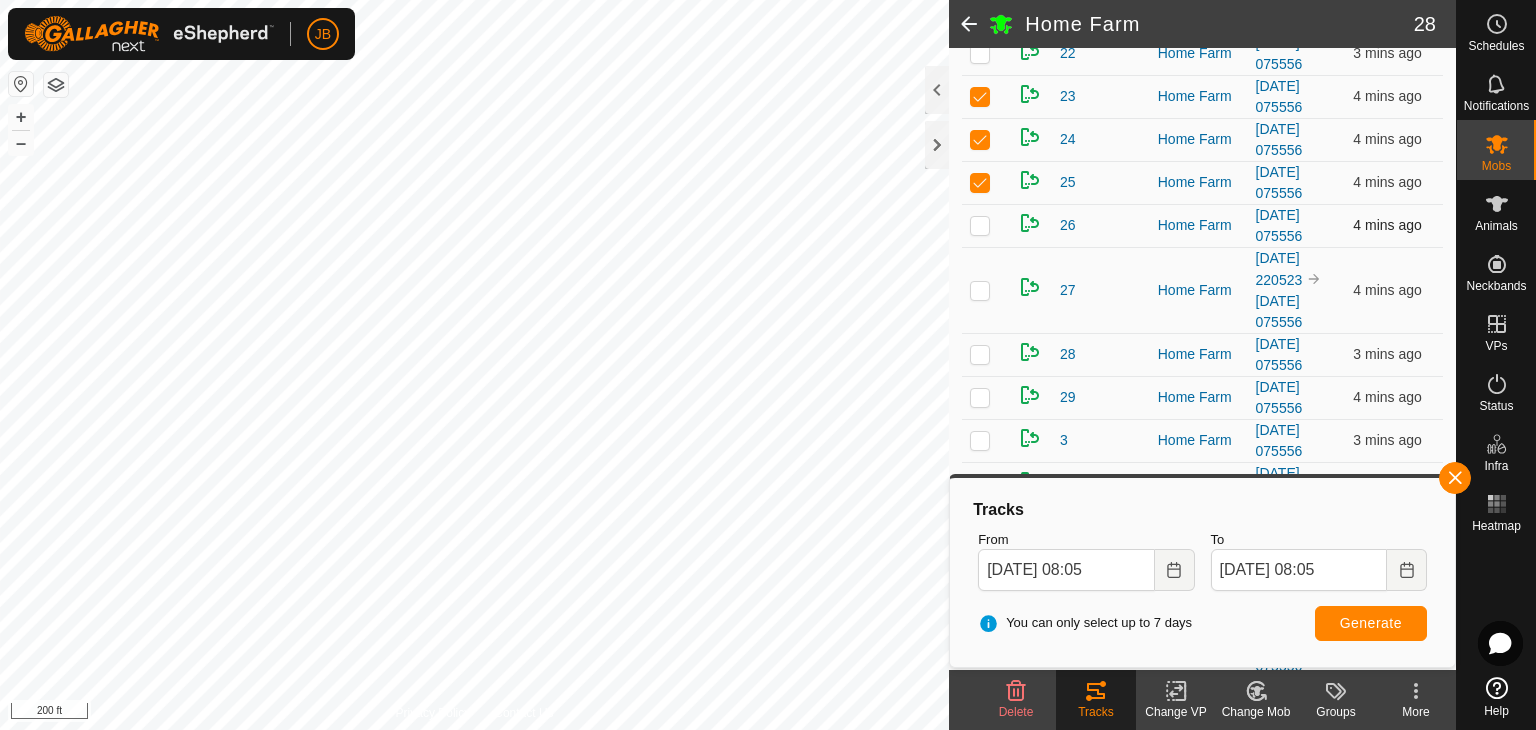 click at bounding box center (980, 225) 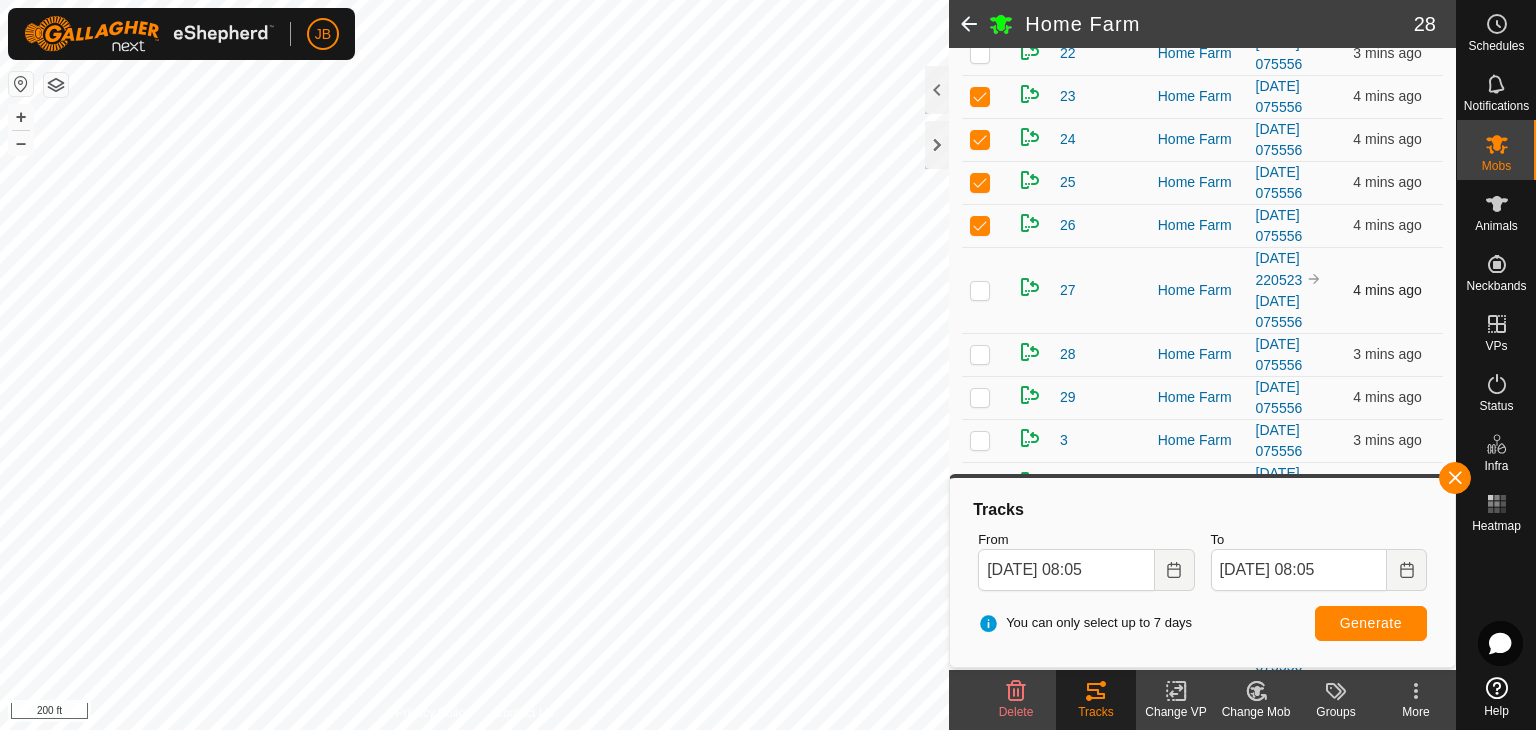 click at bounding box center [986, 290] 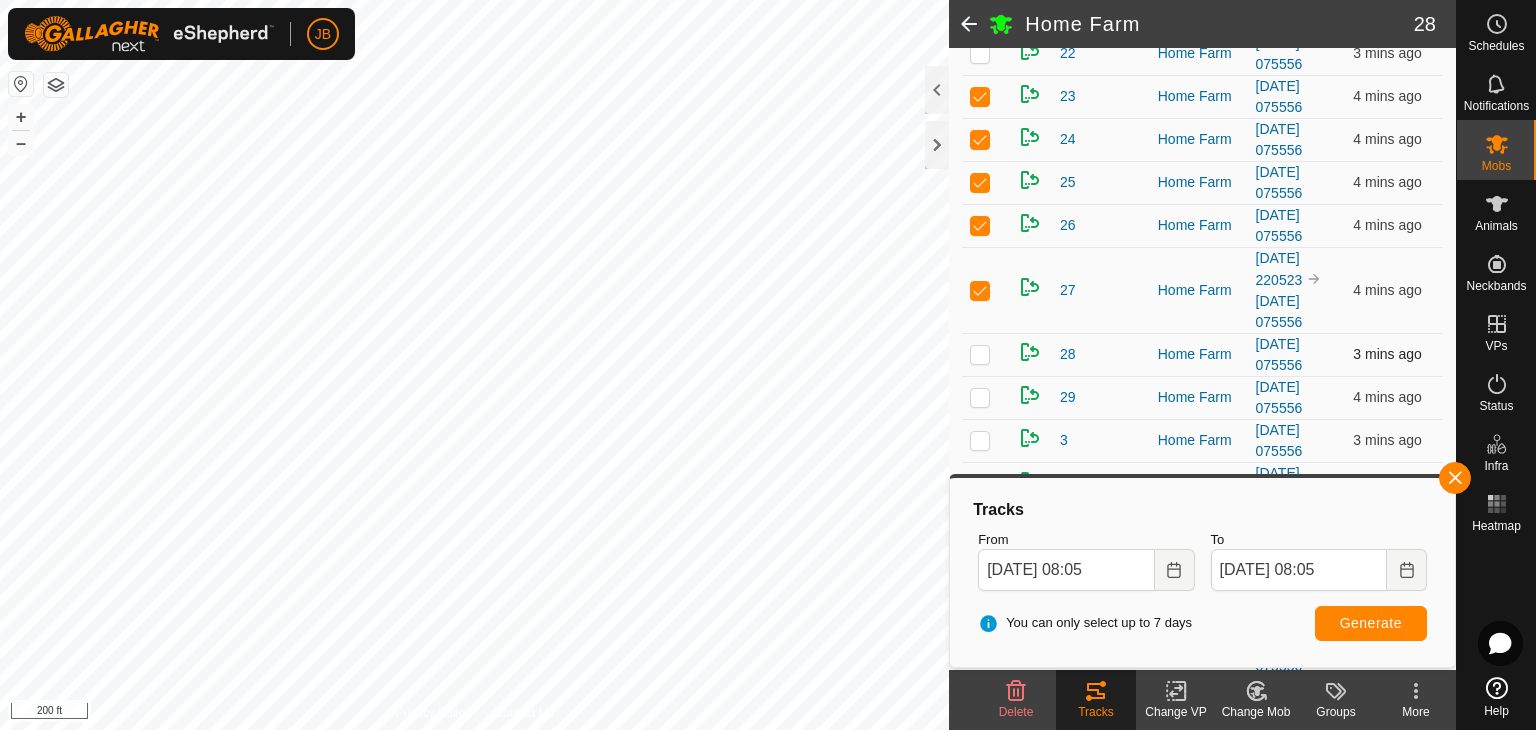 click at bounding box center (986, 354) 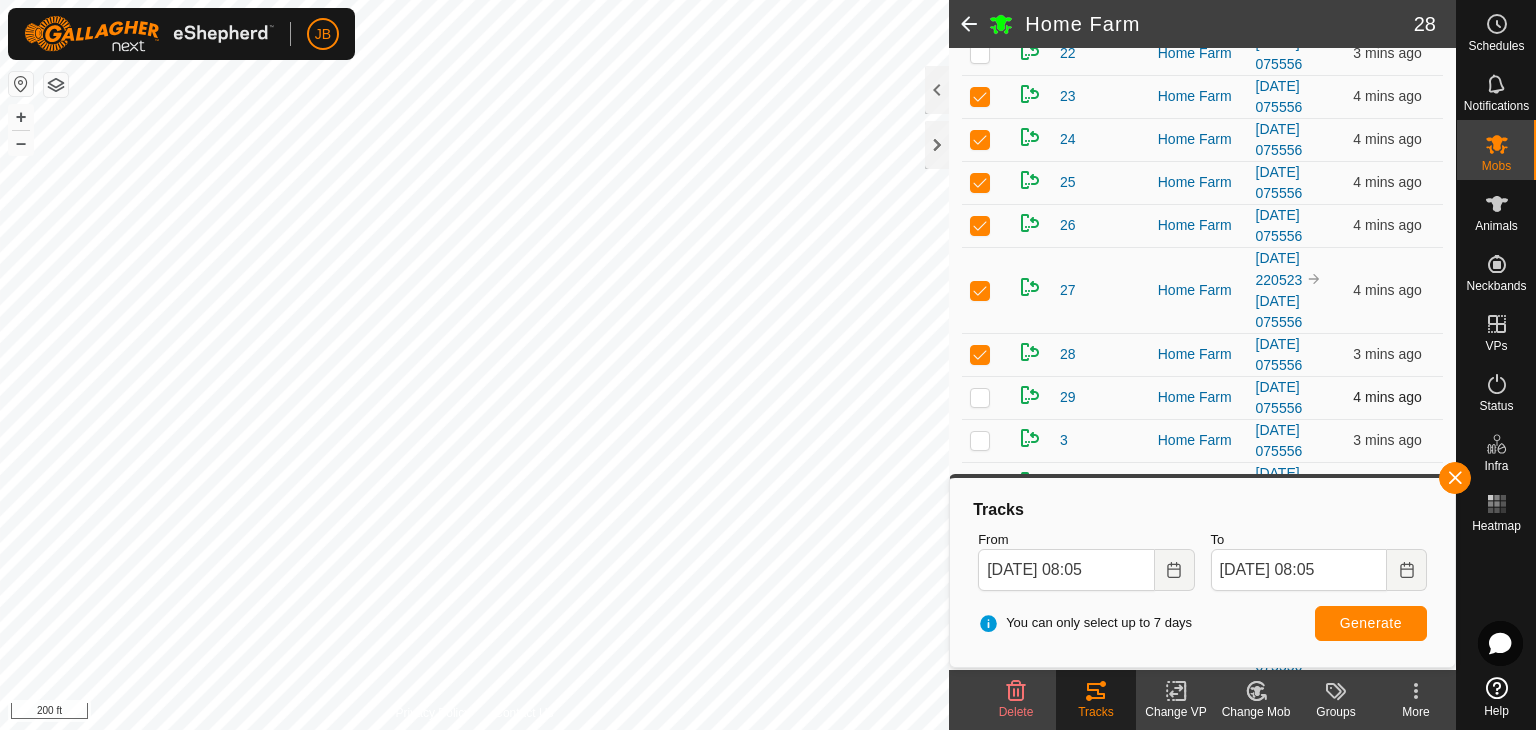 click at bounding box center (980, 397) 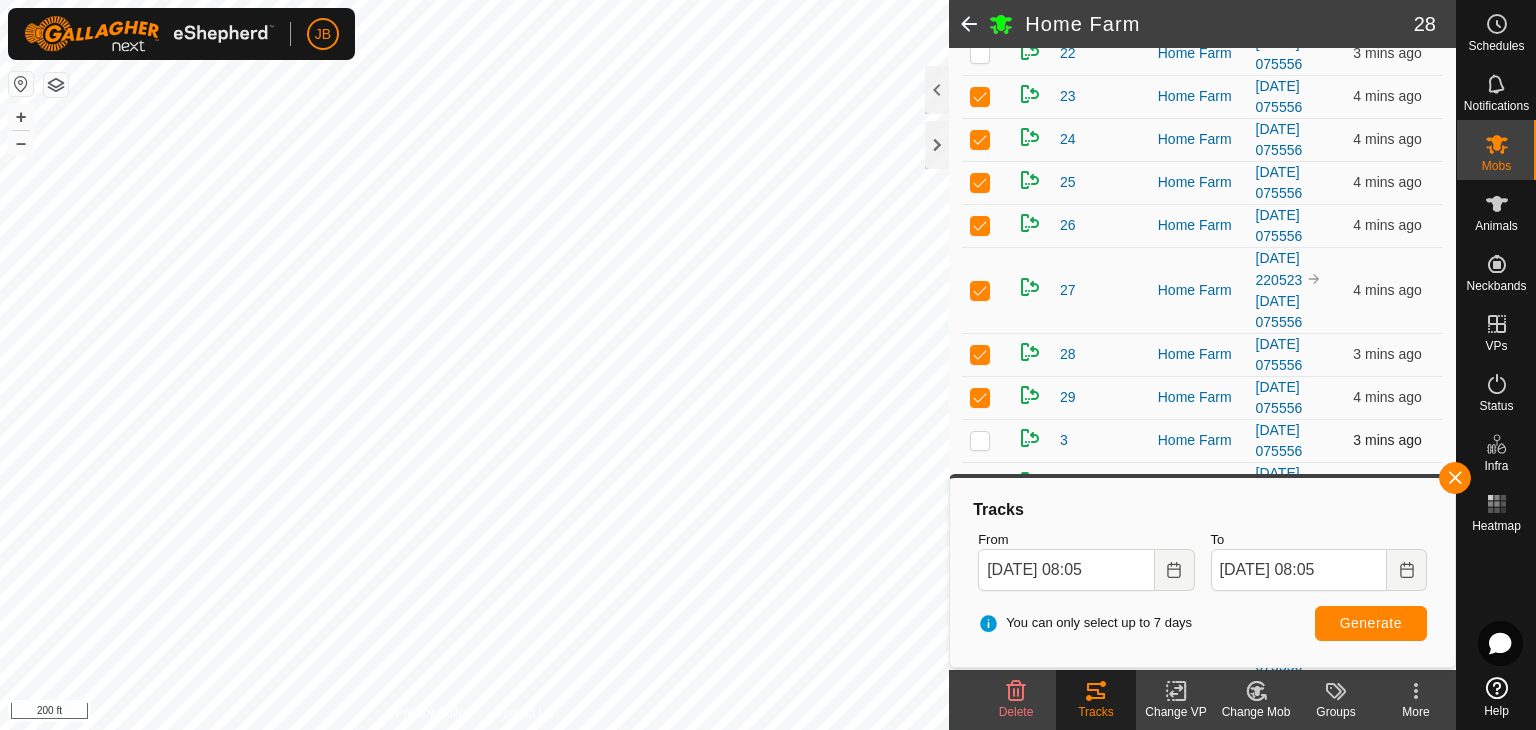 click at bounding box center (986, 440) 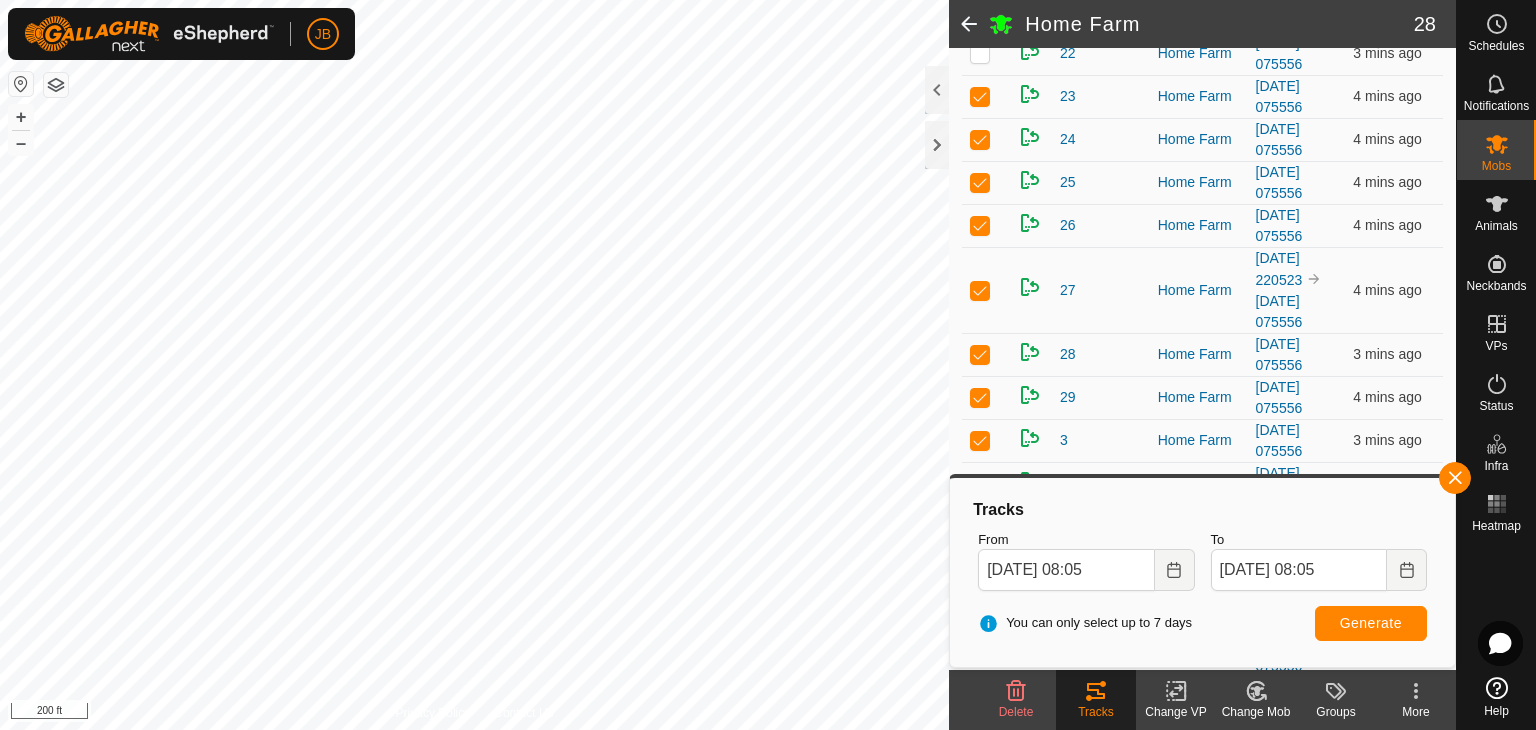 click at bounding box center [986, 483] 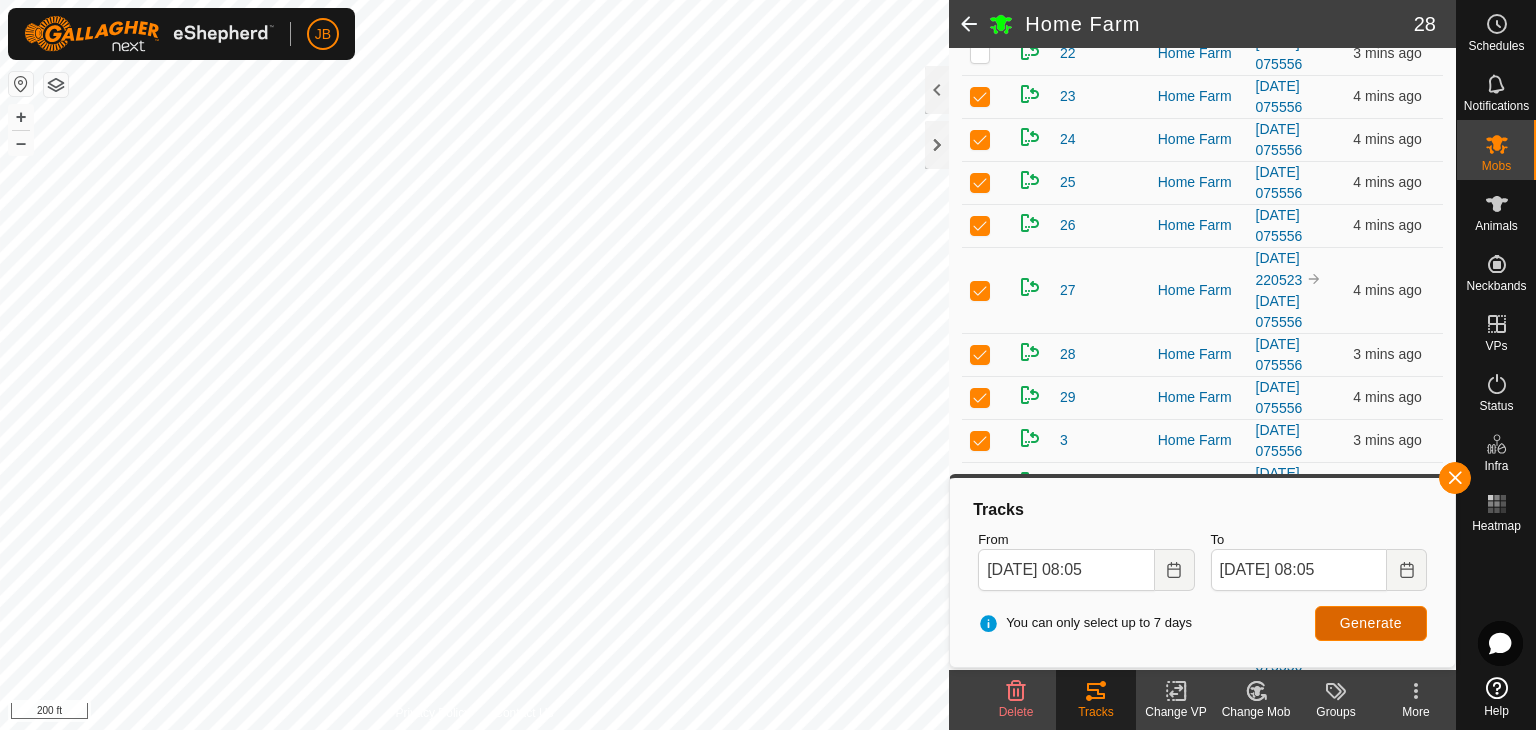 click on "Generate" at bounding box center [1371, 623] 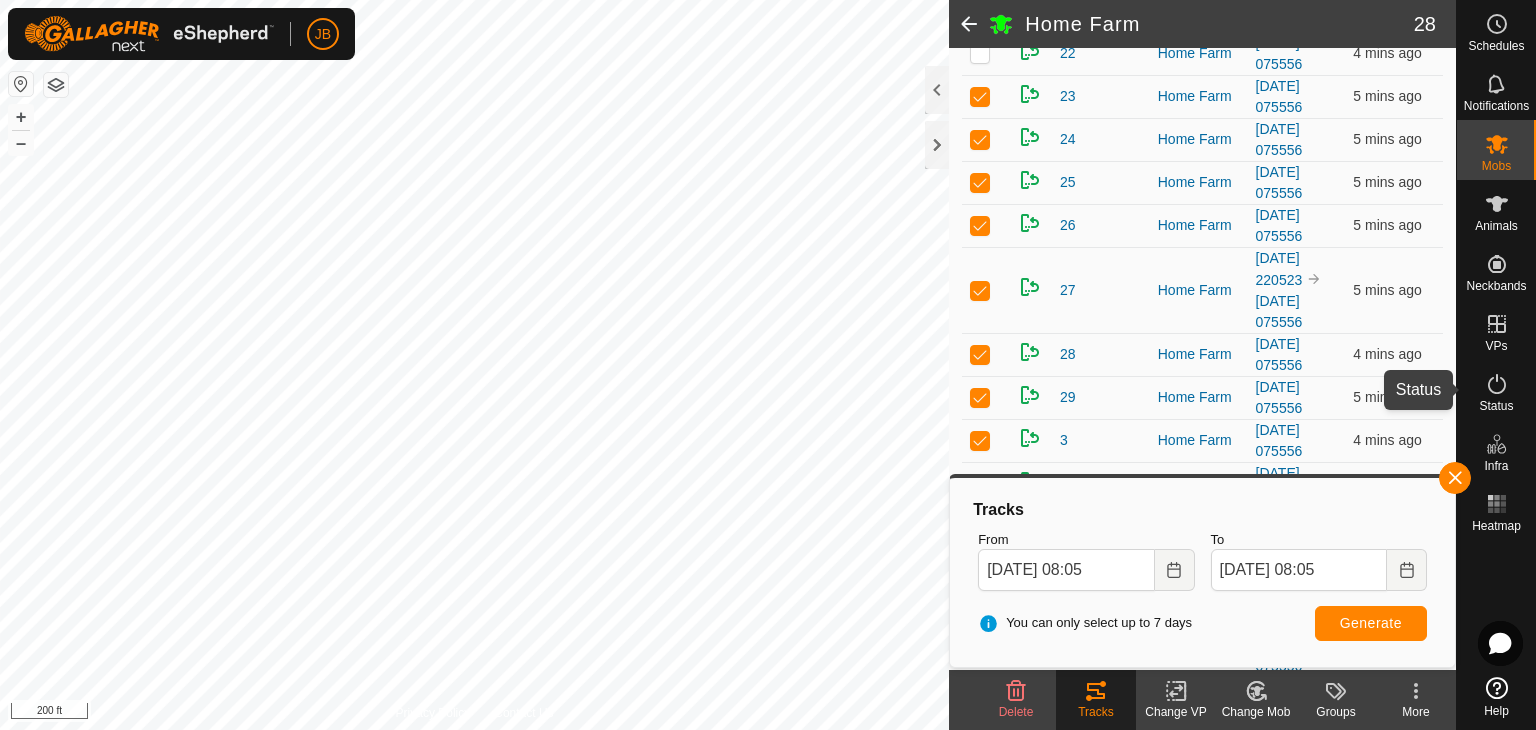 click 